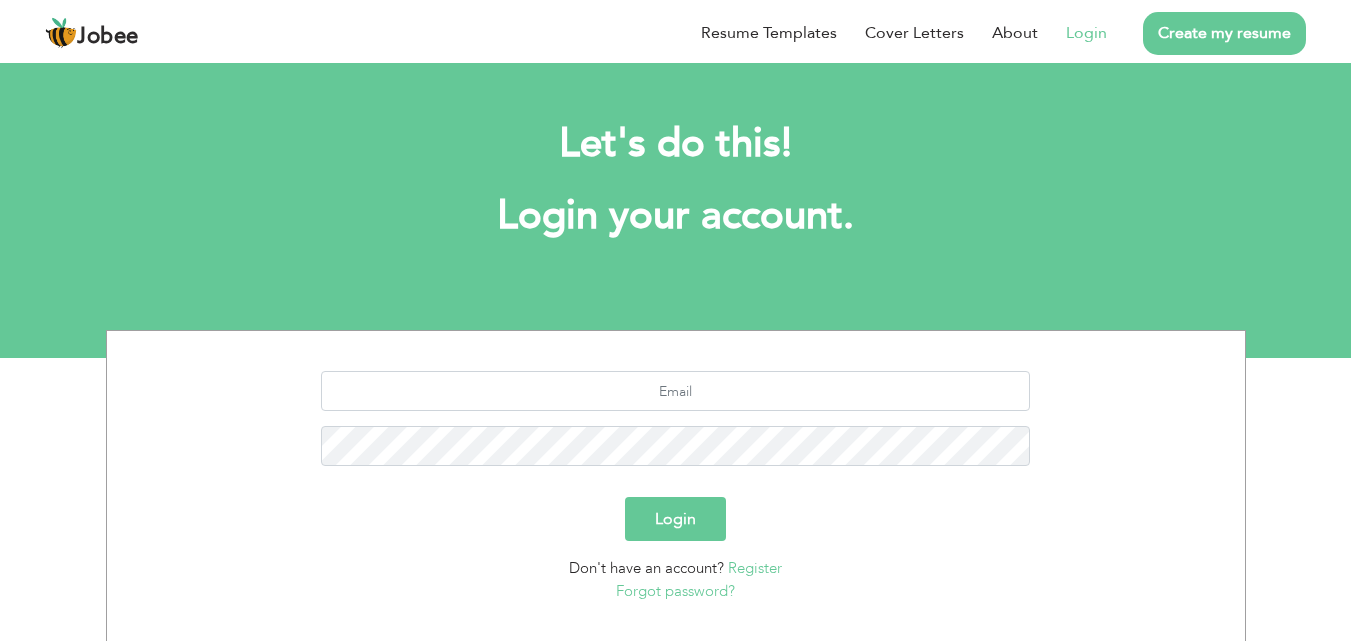 scroll, scrollTop: 0, scrollLeft: 0, axis: both 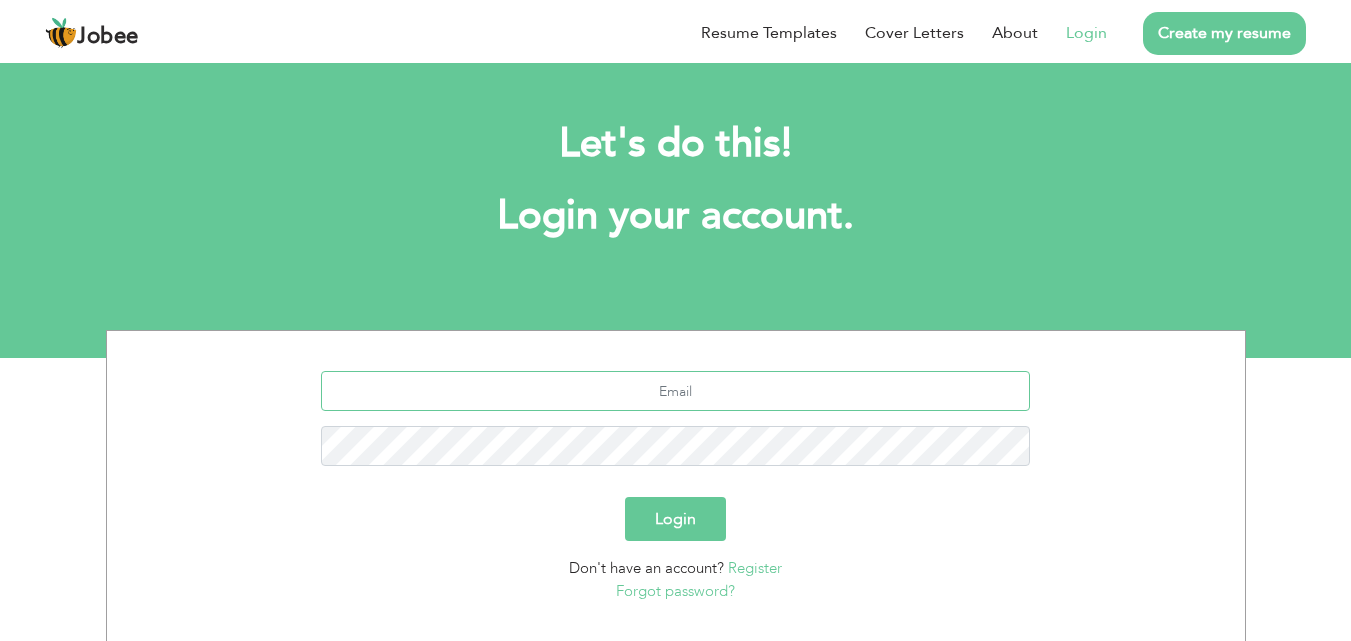 click at bounding box center (675, 391) 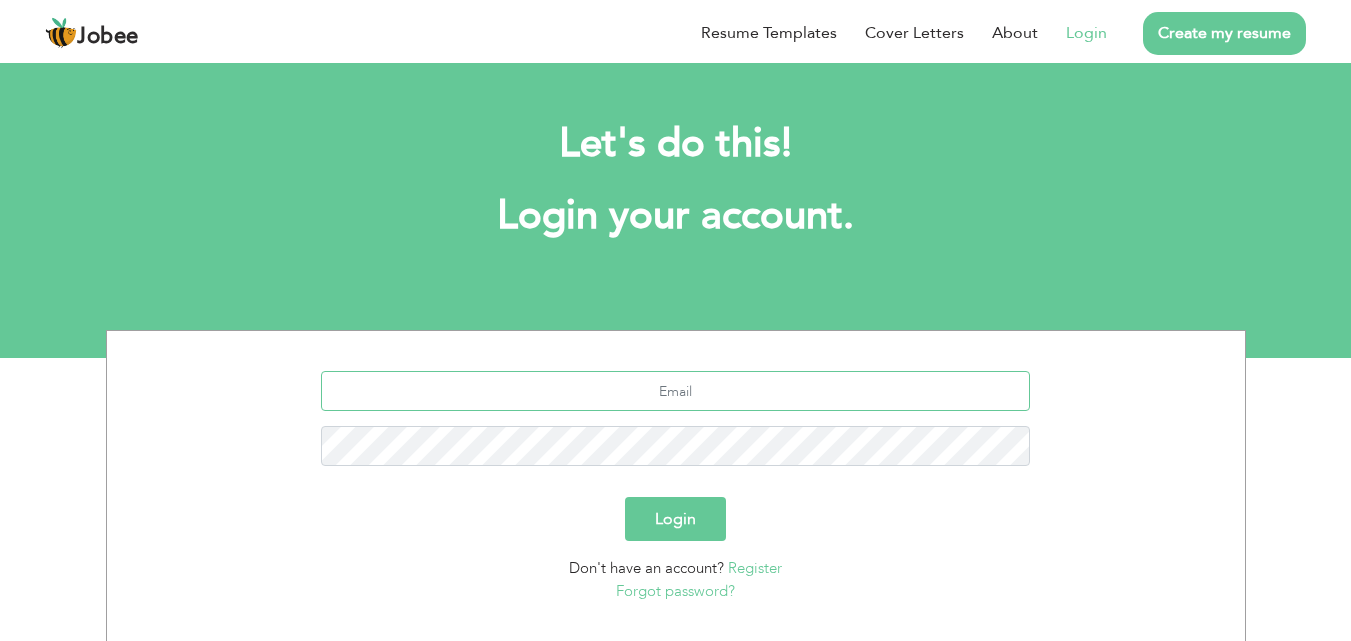 type on "rohajamil6@gmail.com" 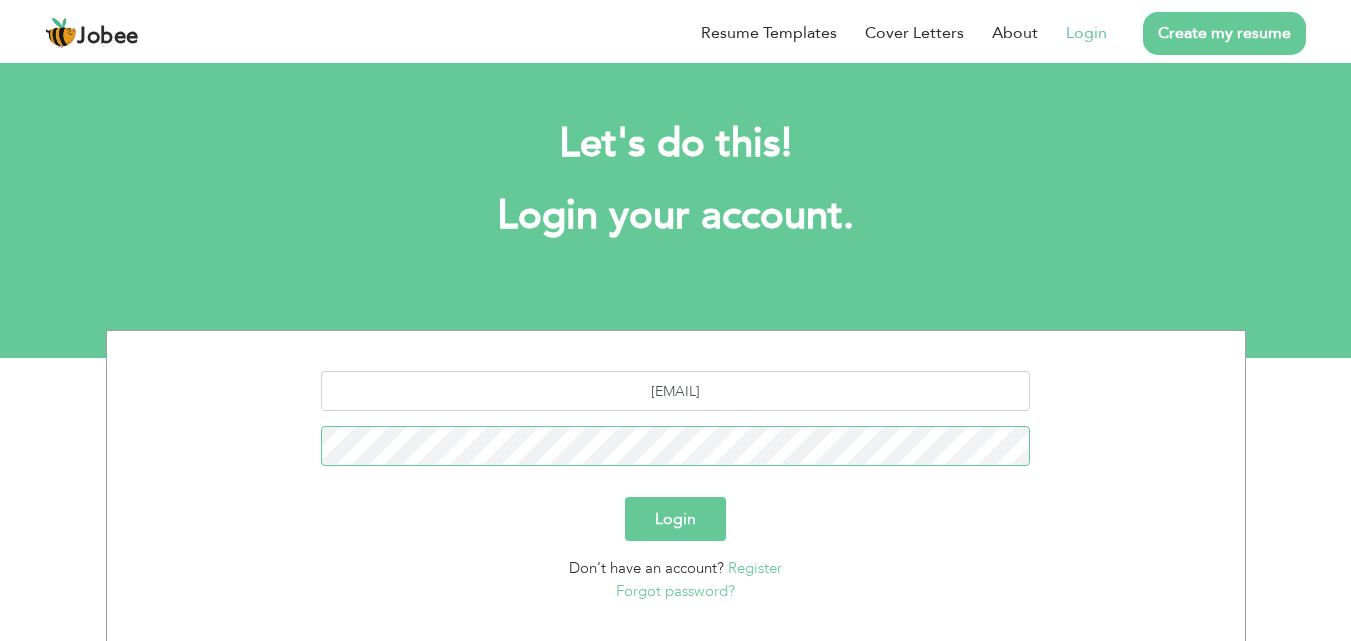 click on "Login" at bounding box center (675, 519) 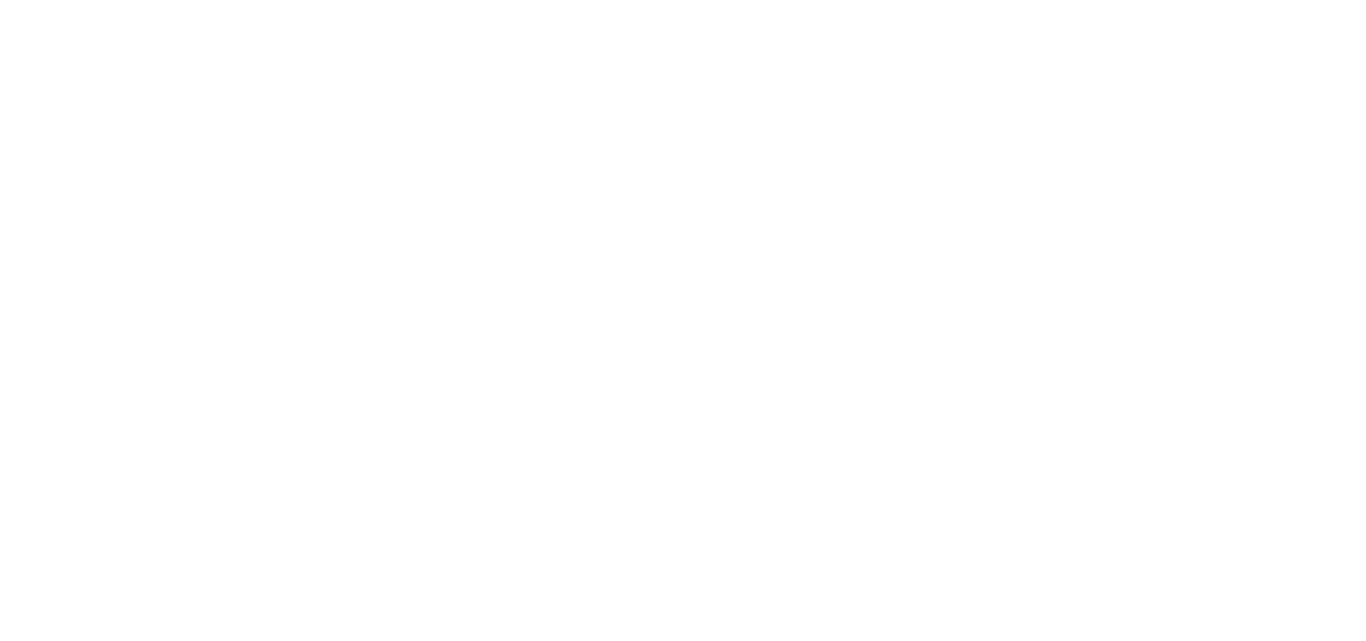 scroll, scrollTop: 0, scrollLeft: 0, axis: both 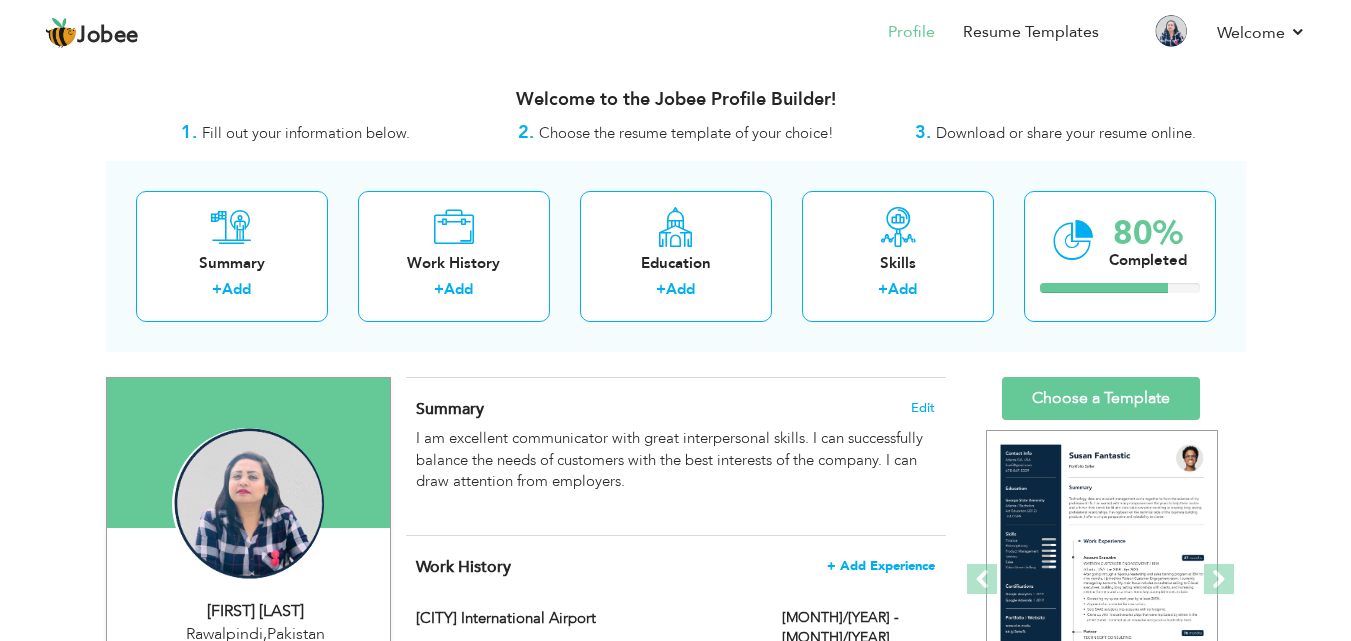 click on "+ Add Experience" at bounding box center (881, 566) 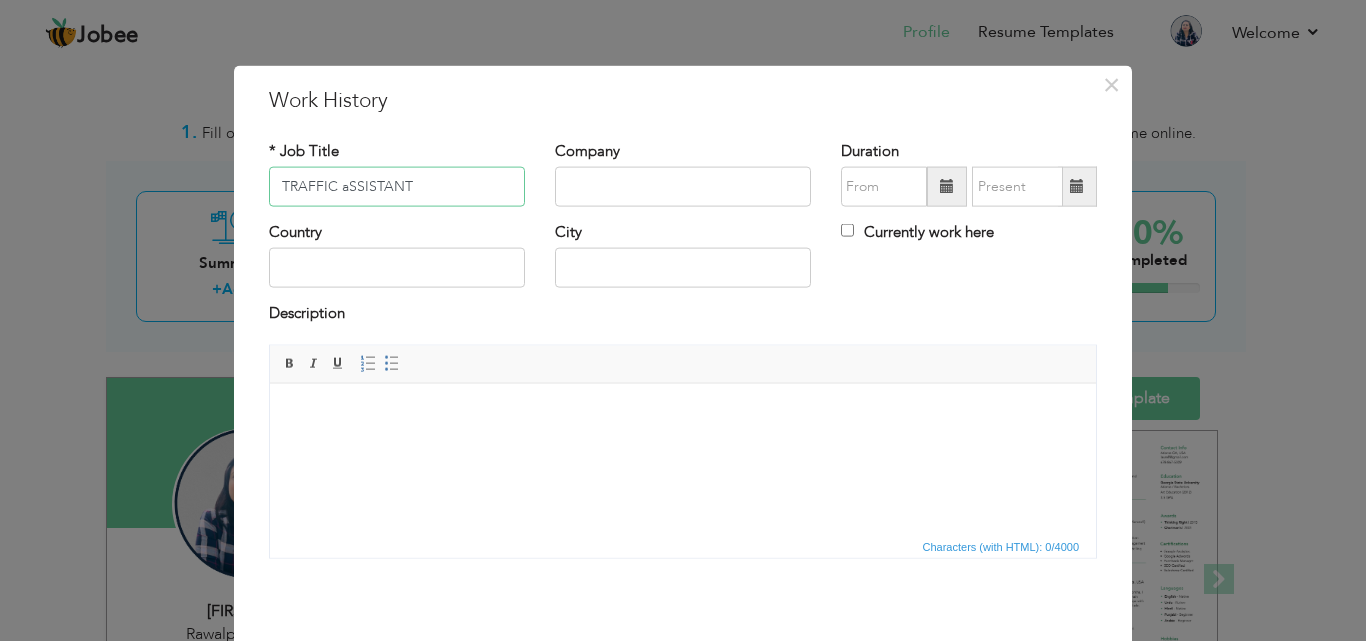 type on "TRAFFIC aSSISTANT" 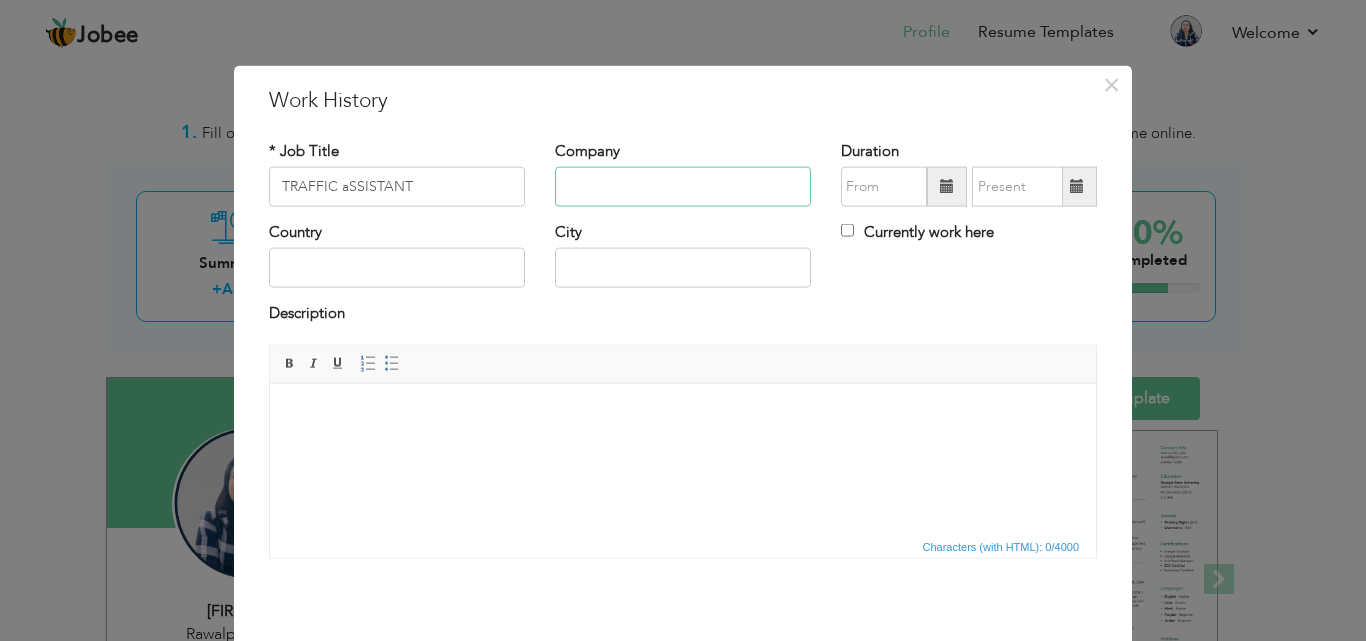 click at bounding box center (683, 187) 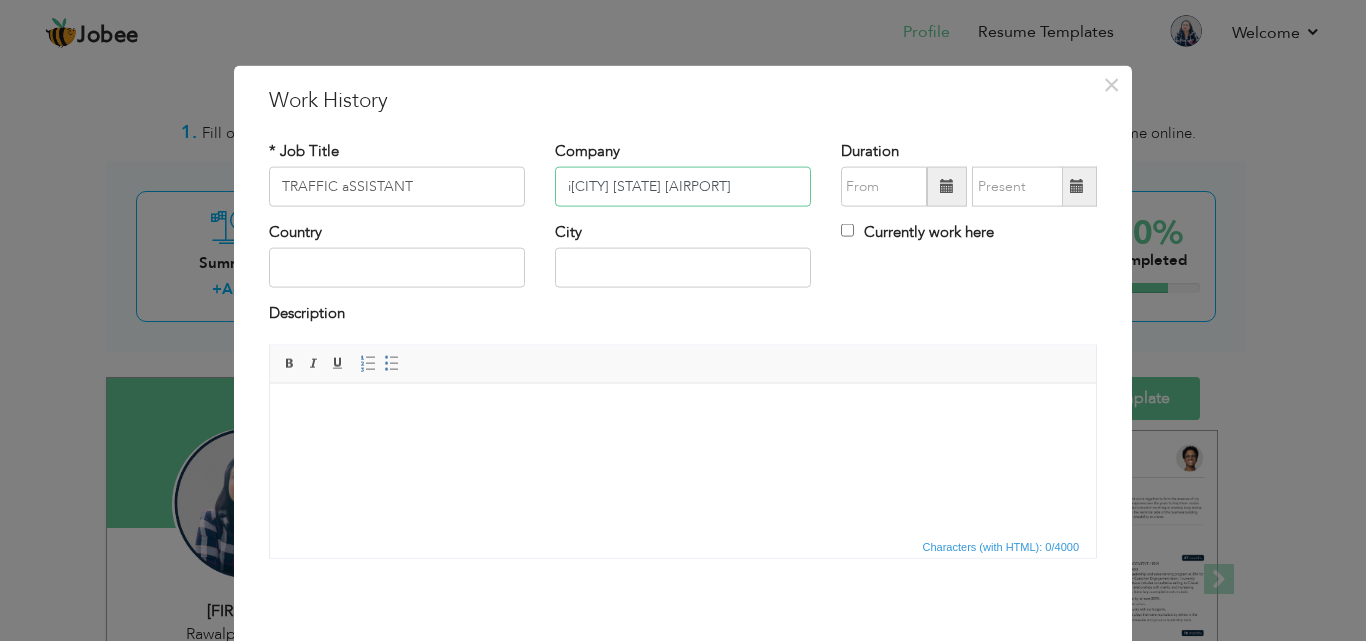 scroll, scrollTop: 0, scrollLeft: 34, axis: horizontal 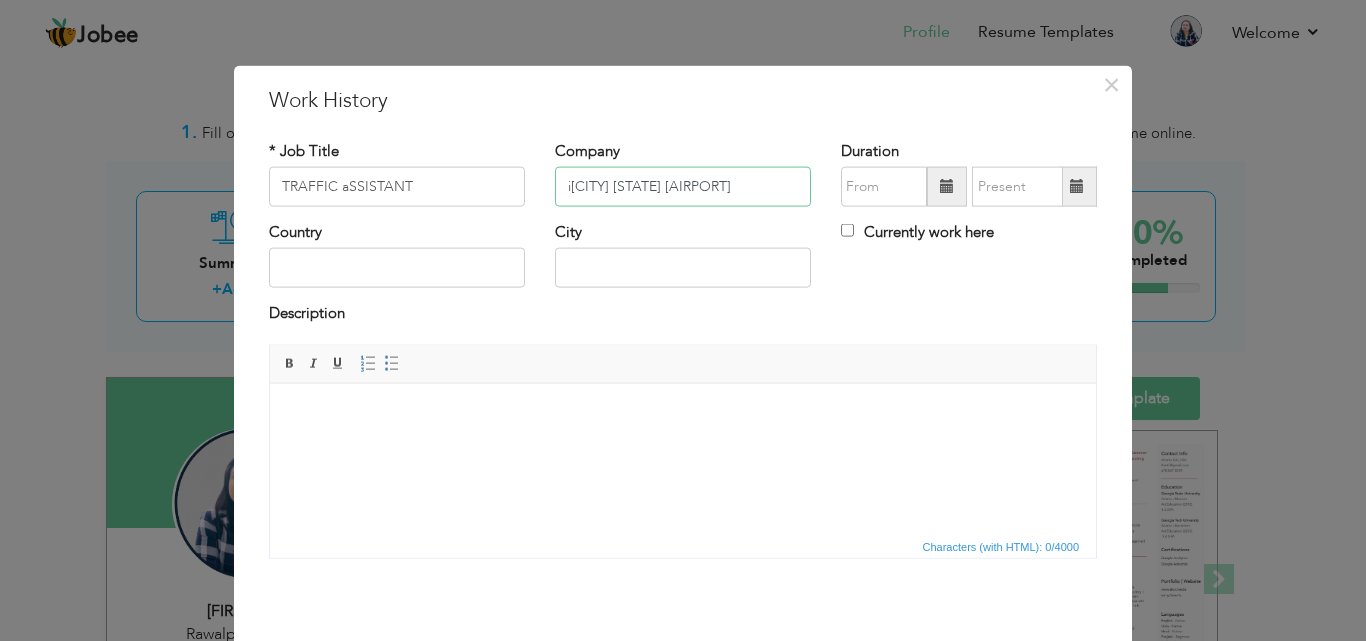 type on "iNSLAMABAD INTERNATIONAL AIRPORT" 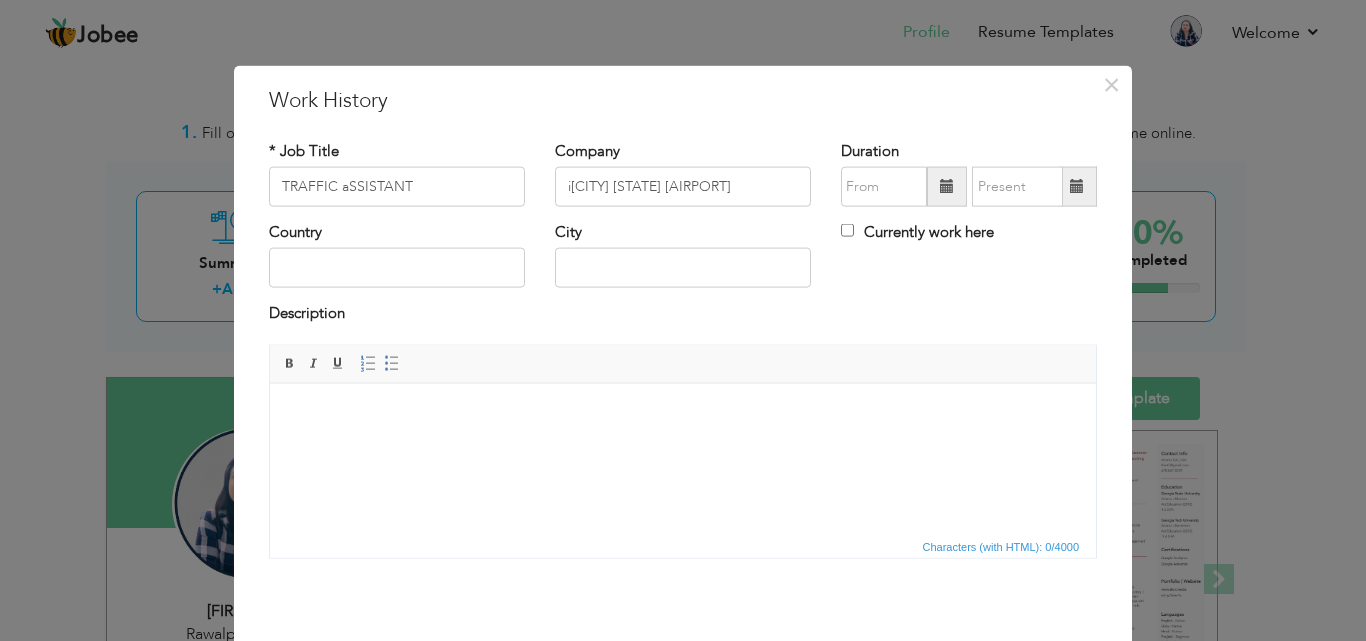 scroll, scrollTop: 0, scrollLeft: 0, axis: both 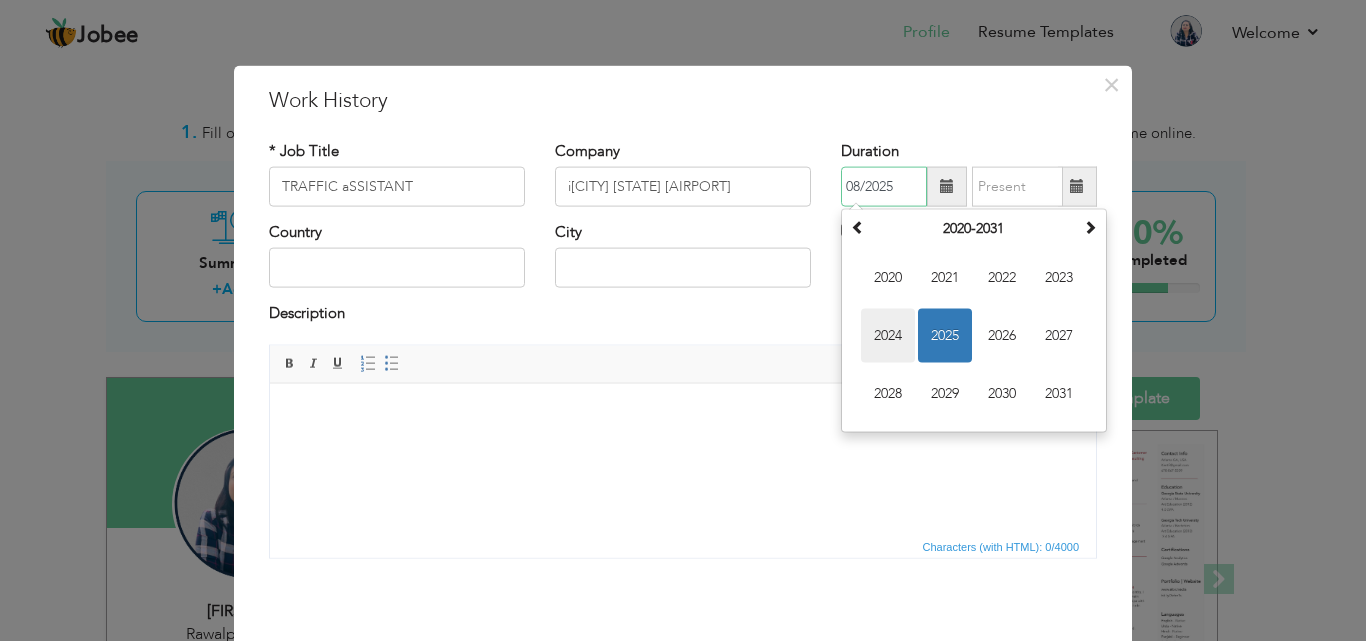 click on "2024" at bounding box center [888, 336] 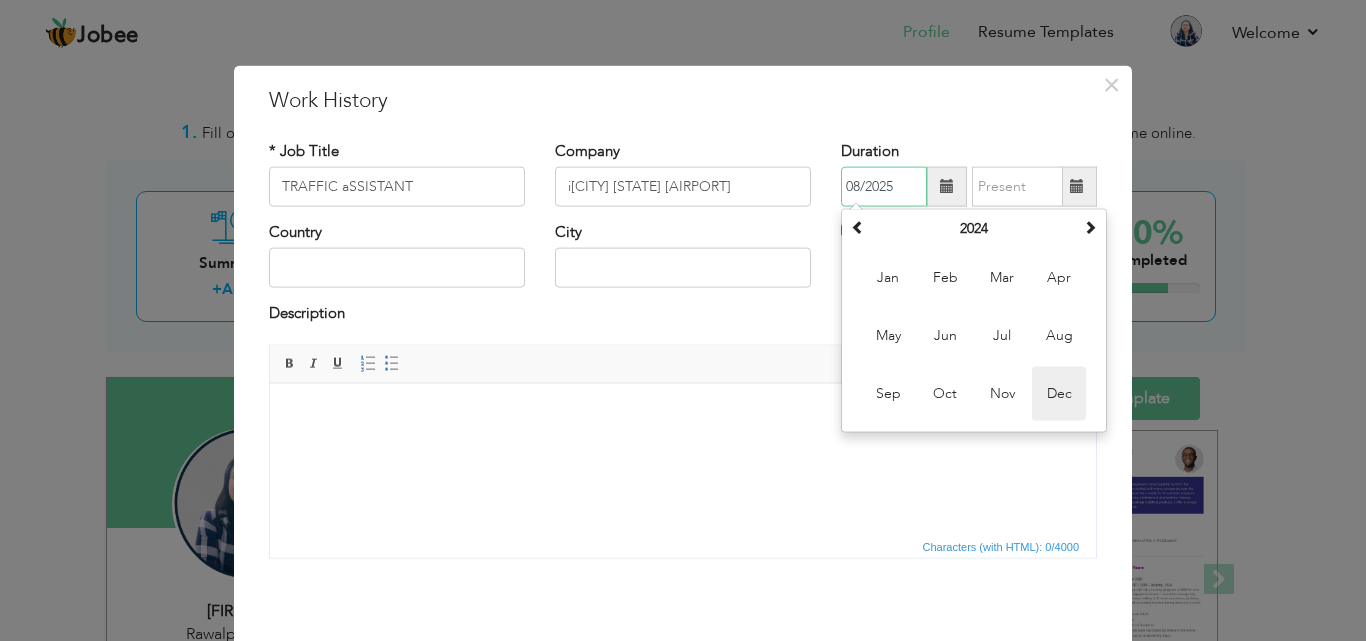 click on "Dec" at bounding box center [1059, 394] 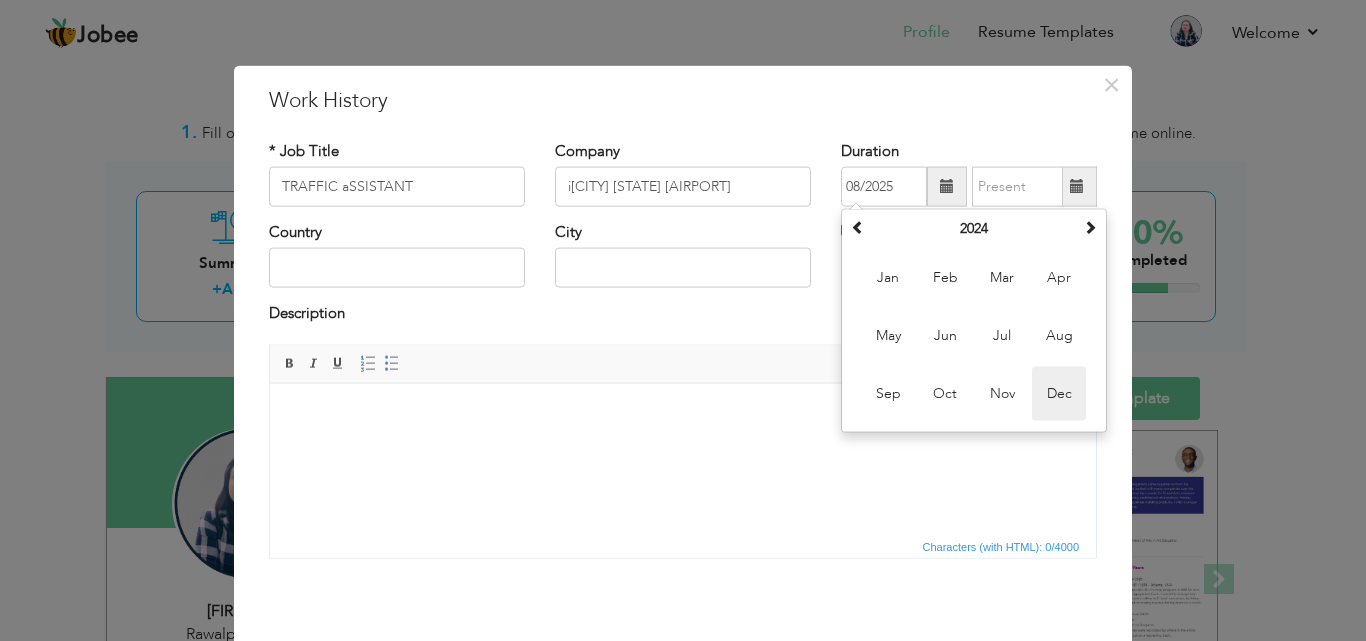type on "12/2024" 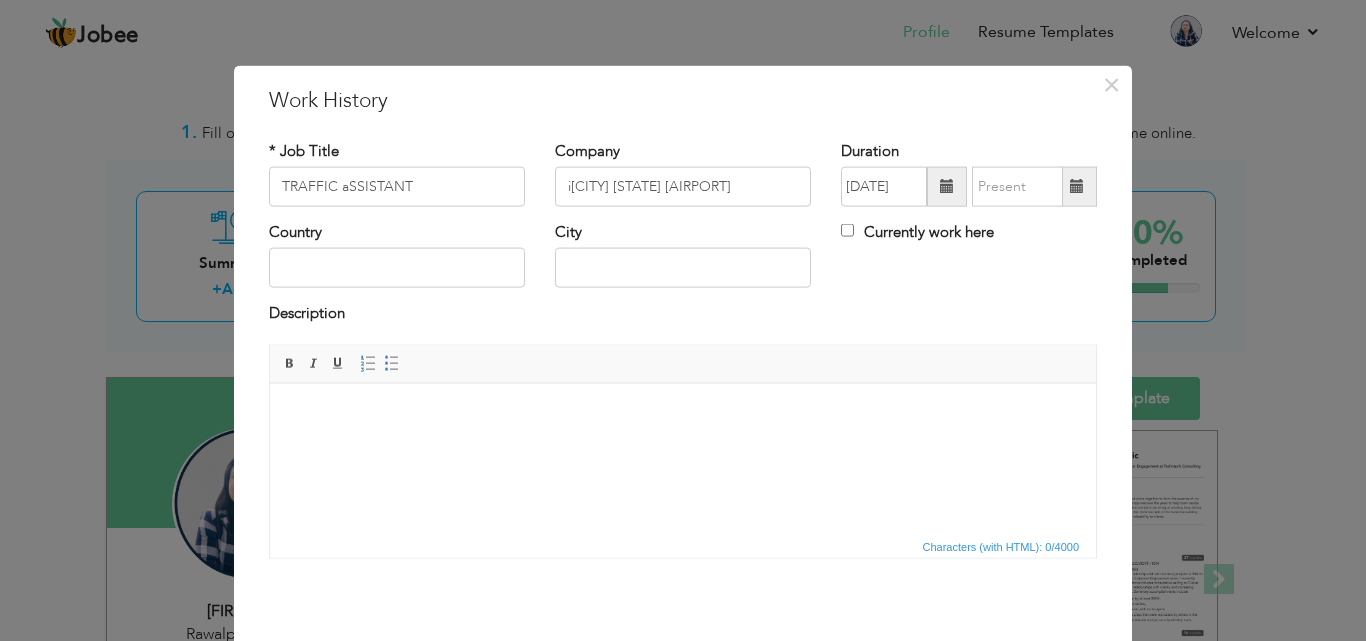 click at bounding box center (1077, 187) 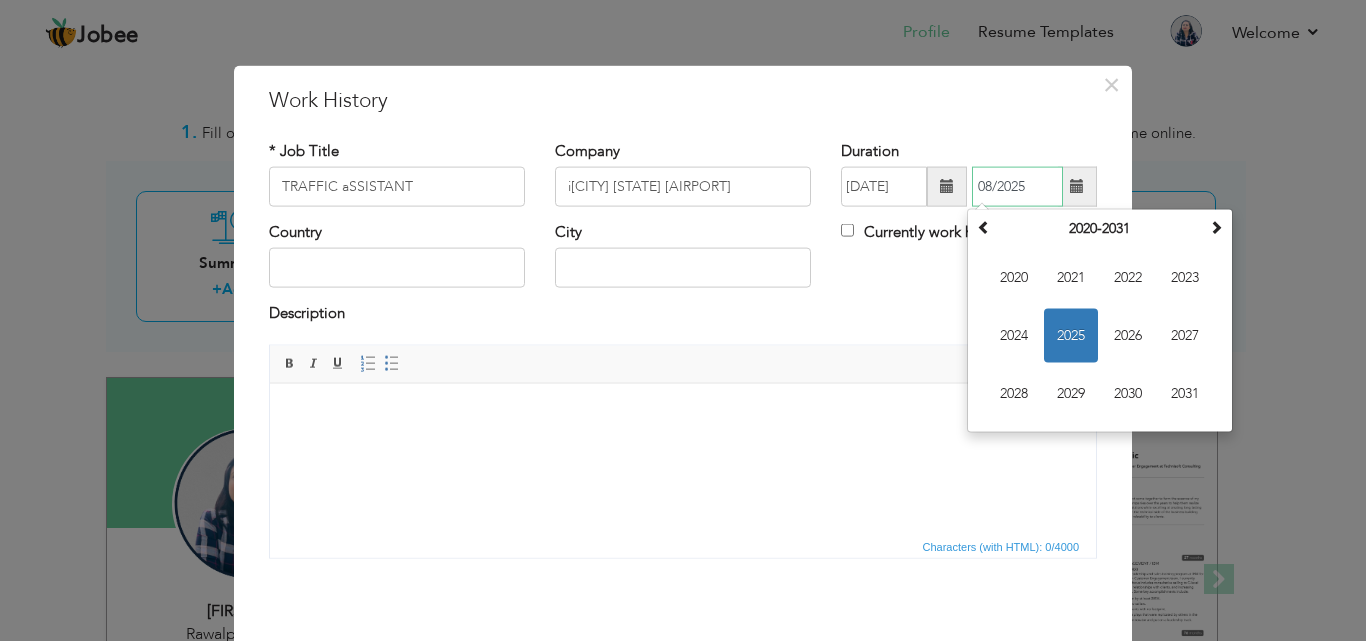 click on "2025" at bounding box center (1071, 336) 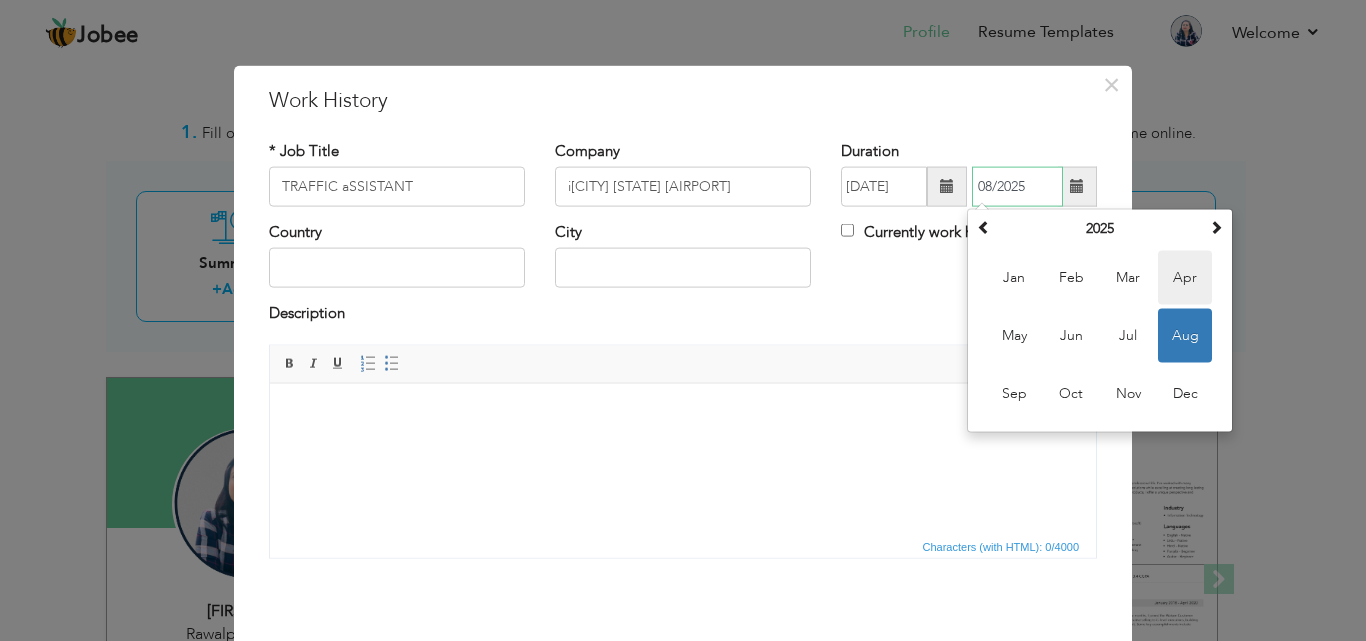 click on "Apr" at bounding box center (1185, 278) 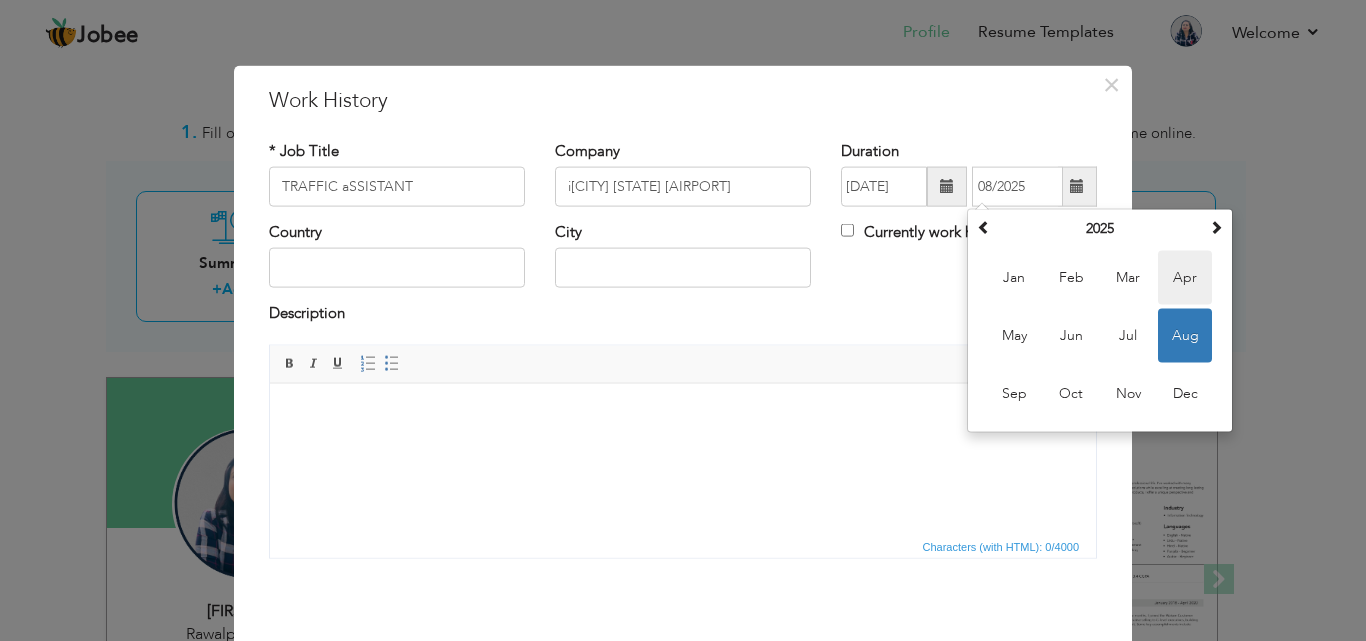 type on "04/2025" 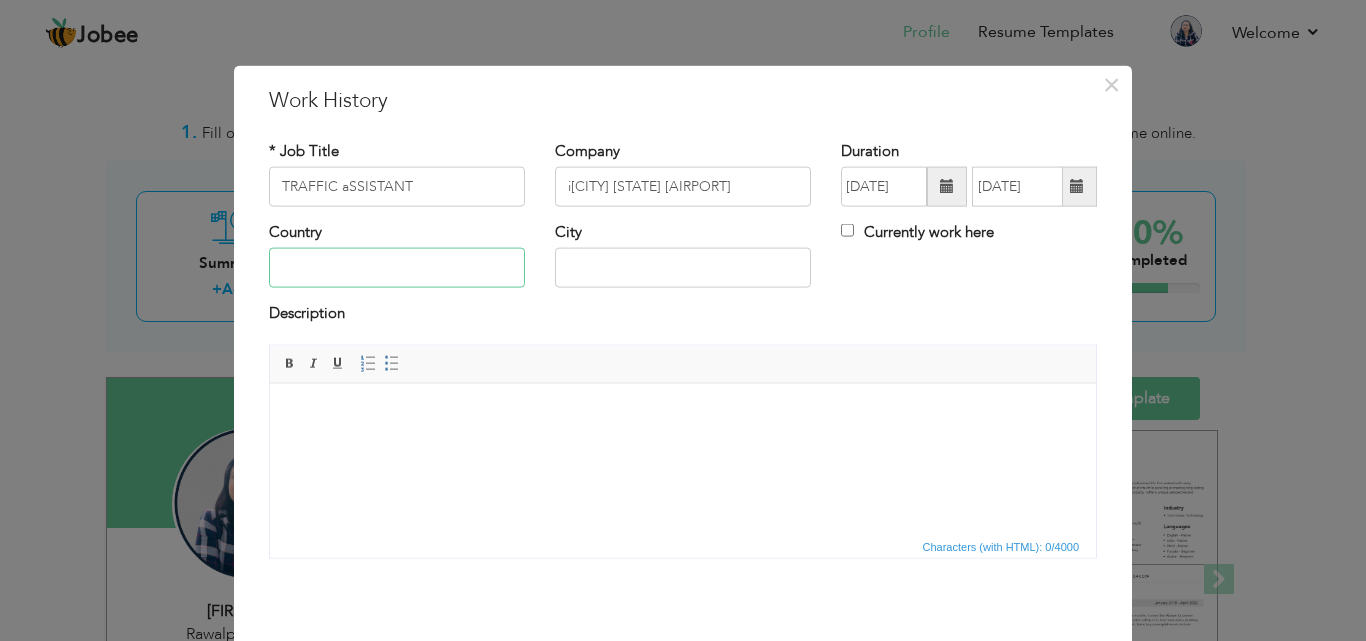 click at bounding box center [397, 268] 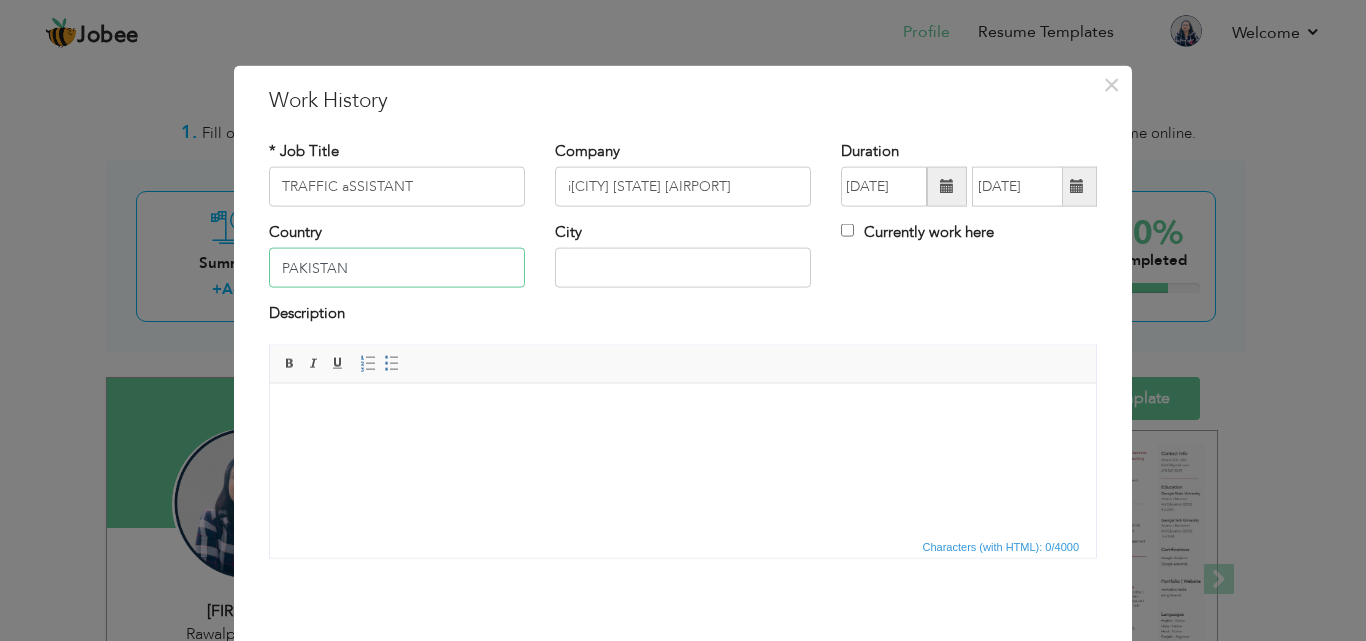 type on "PAKISTAN" 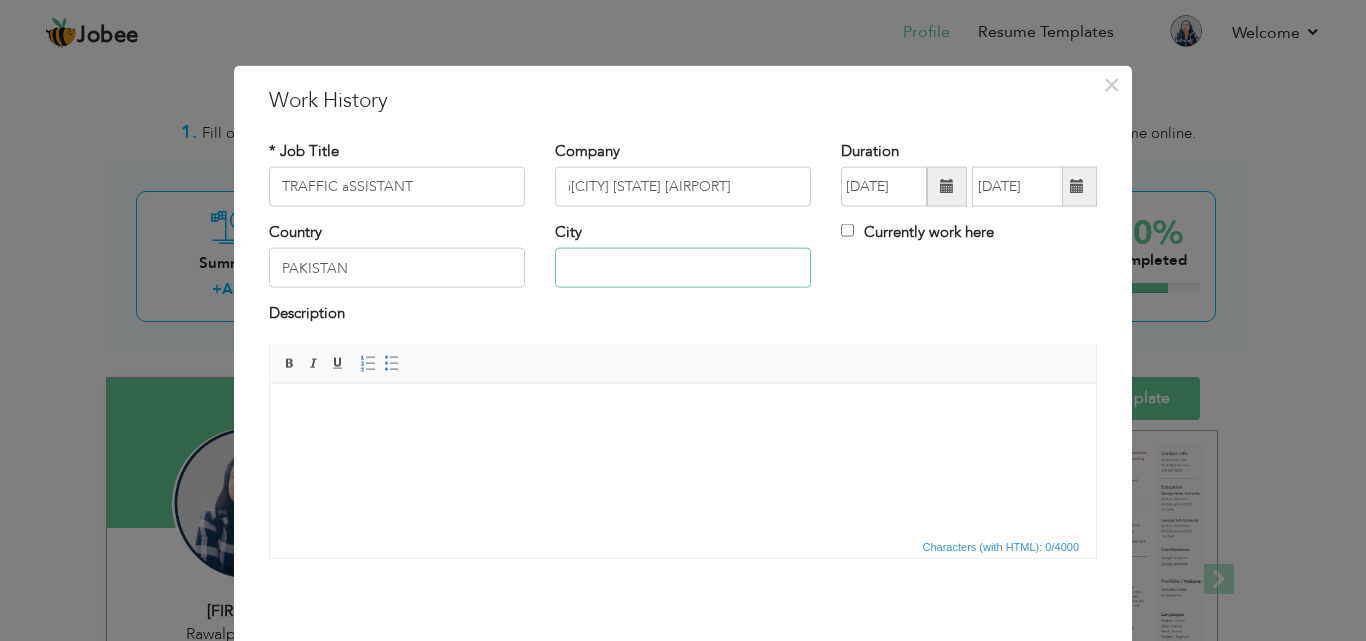 click at bounding box center [683, 268] 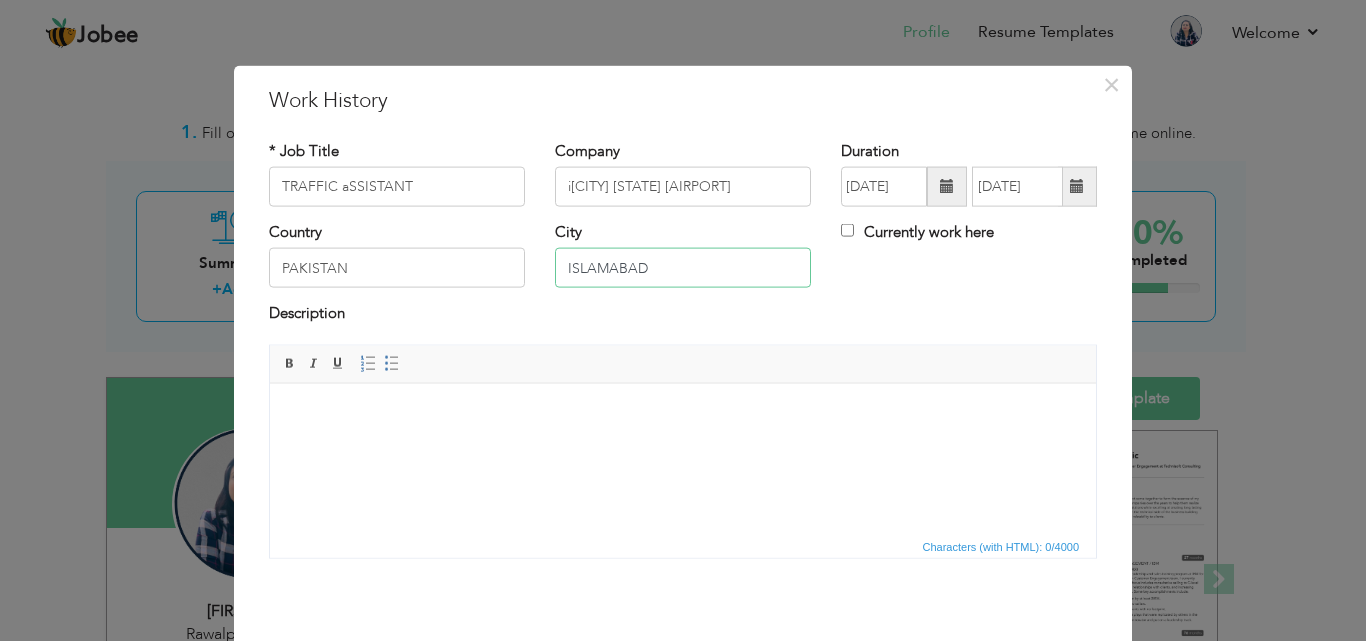 scroll, scrollTop: 79, scrollLeft: 0, axis: vertical 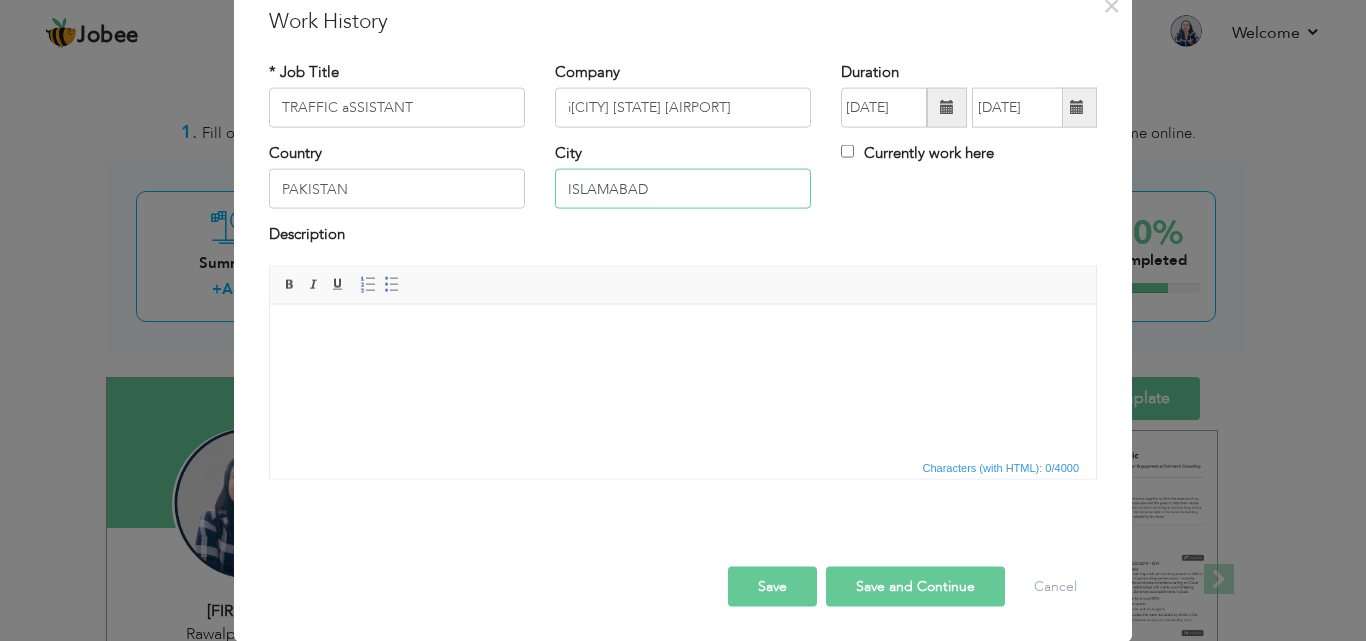 type on "ISLAMABAD" 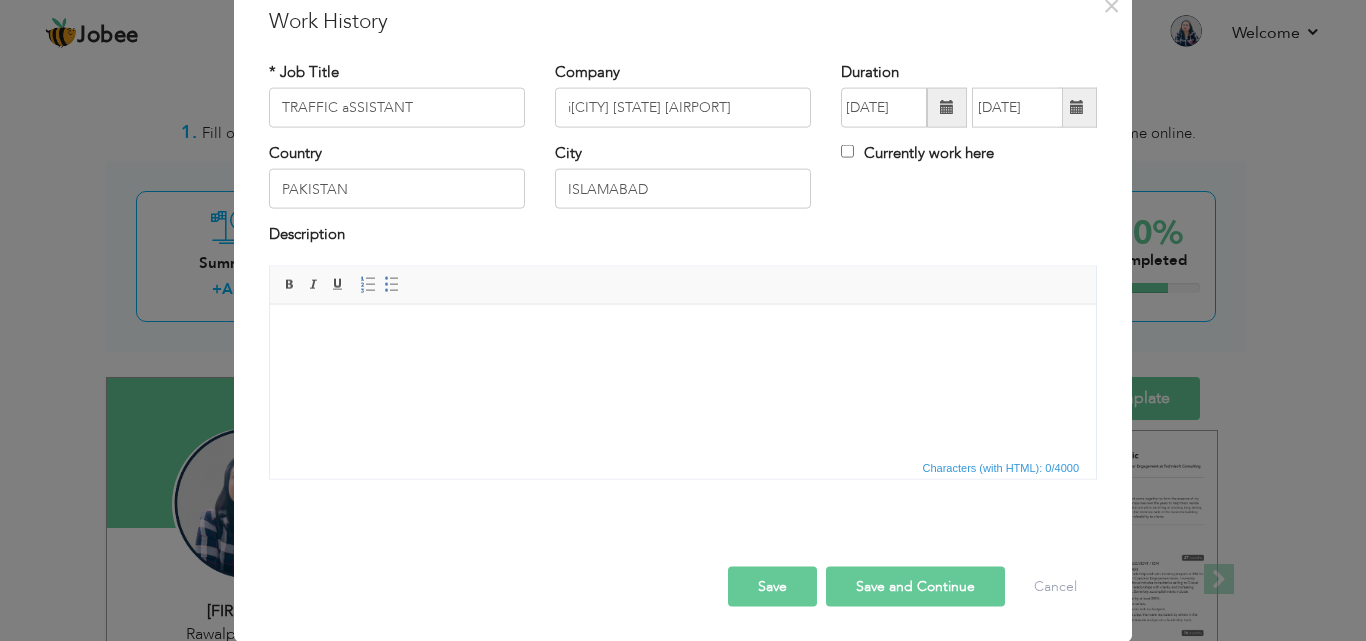 click at bounding box center (683, 334) 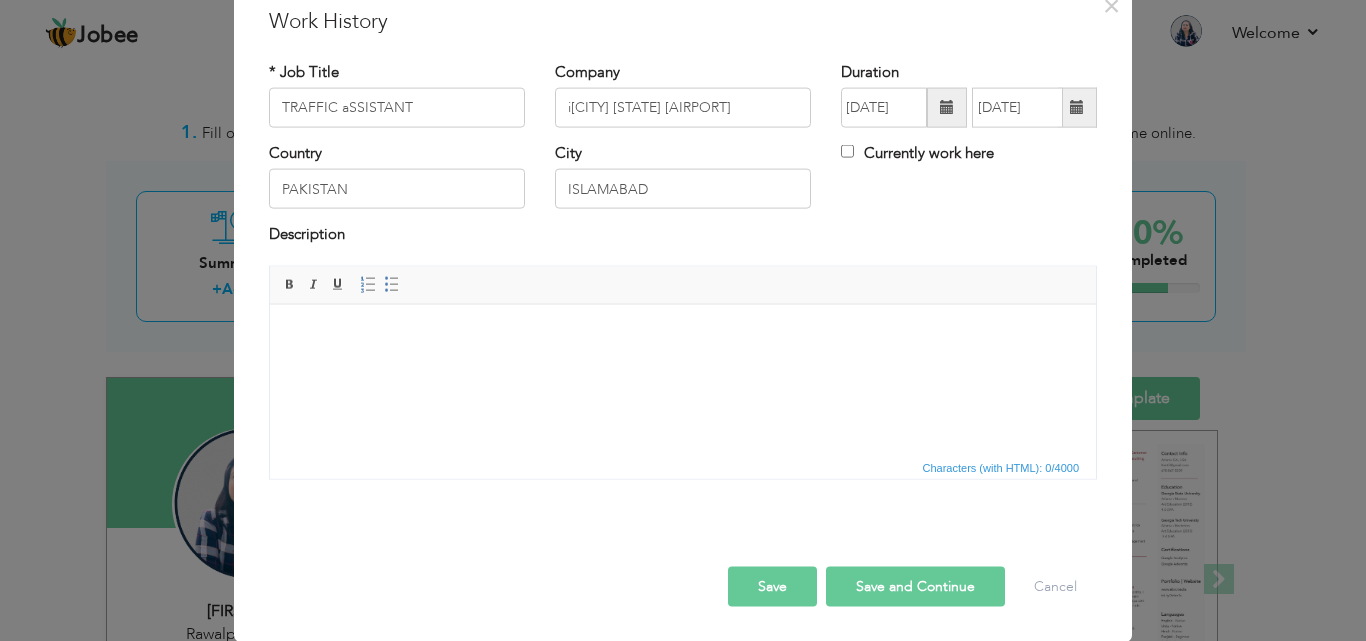 type 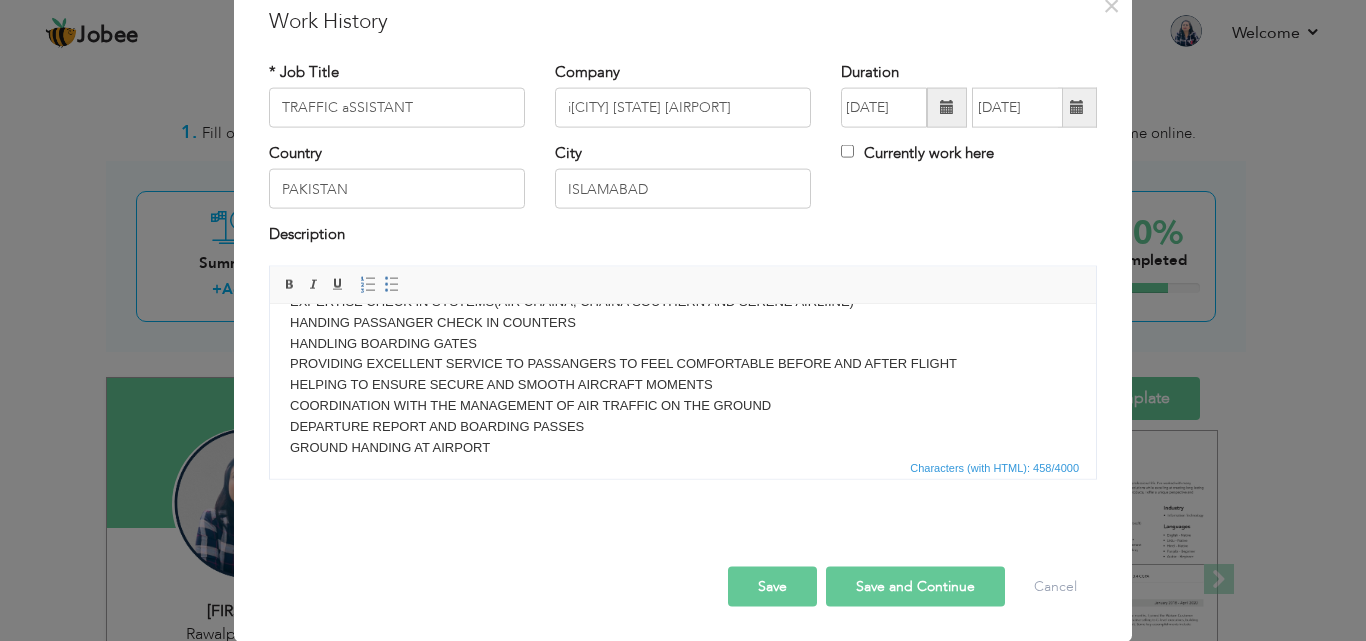 scroll, scrollTop: 54, scrollLeft: 0, axis: vertical 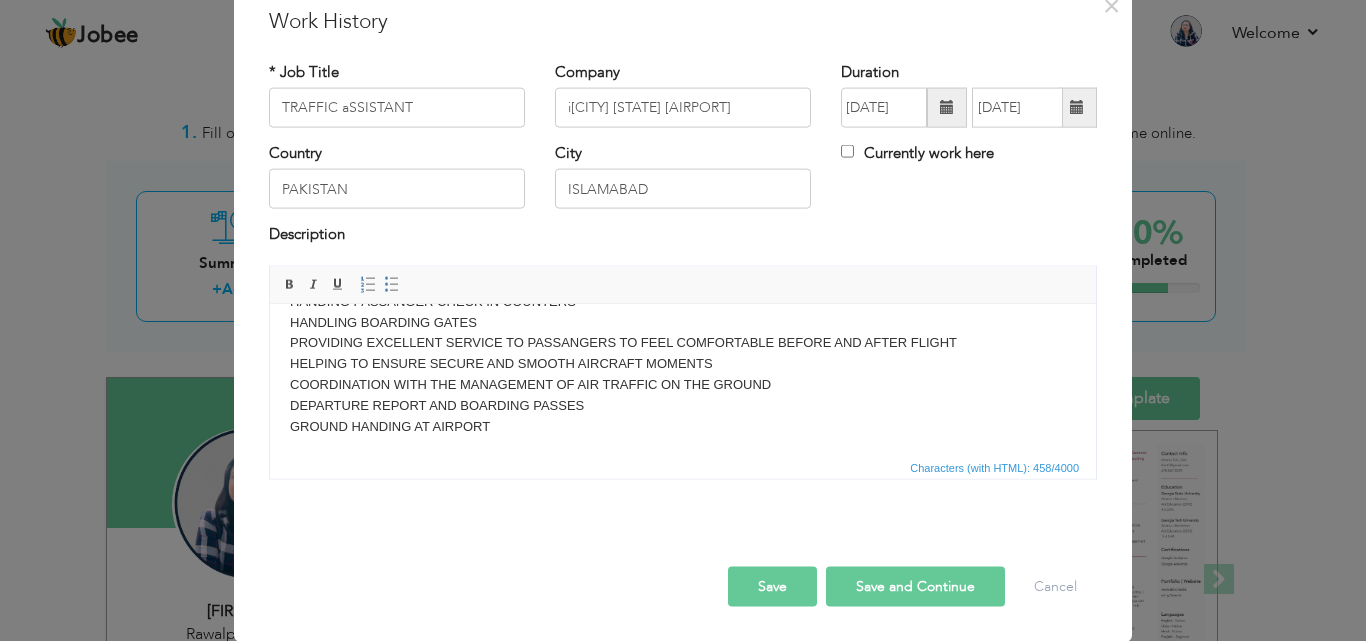 click on "Save and Continue" at bounding box center [915, 586] 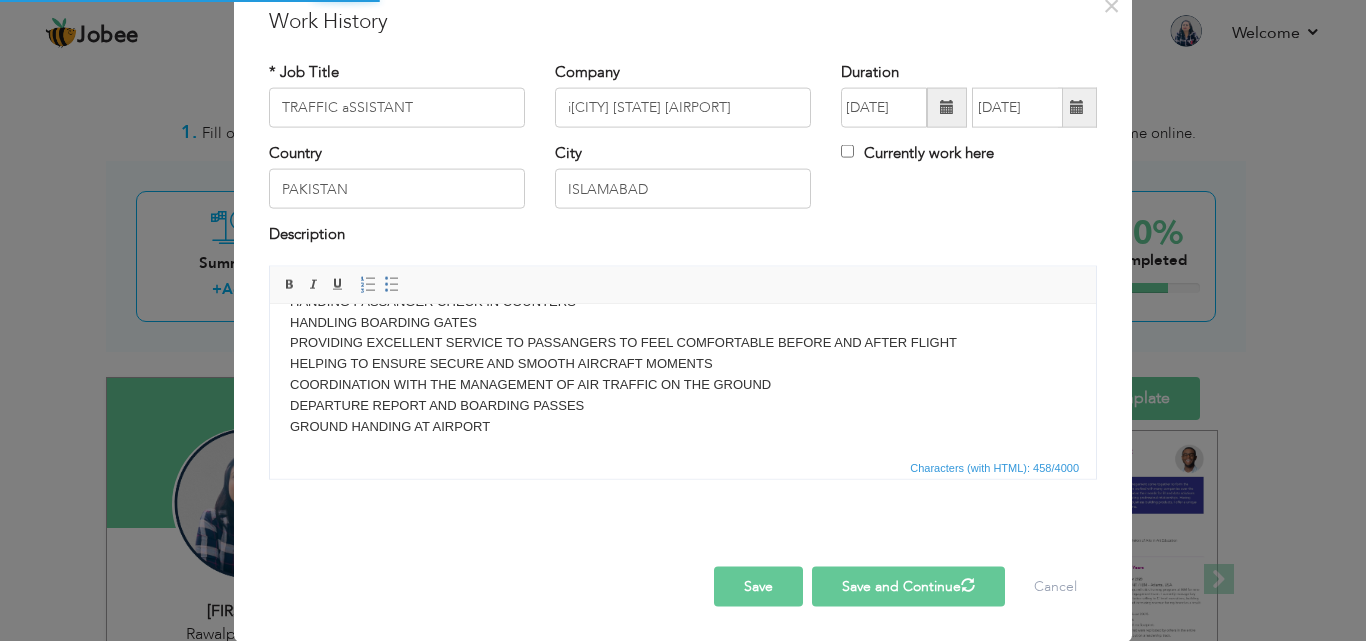 type 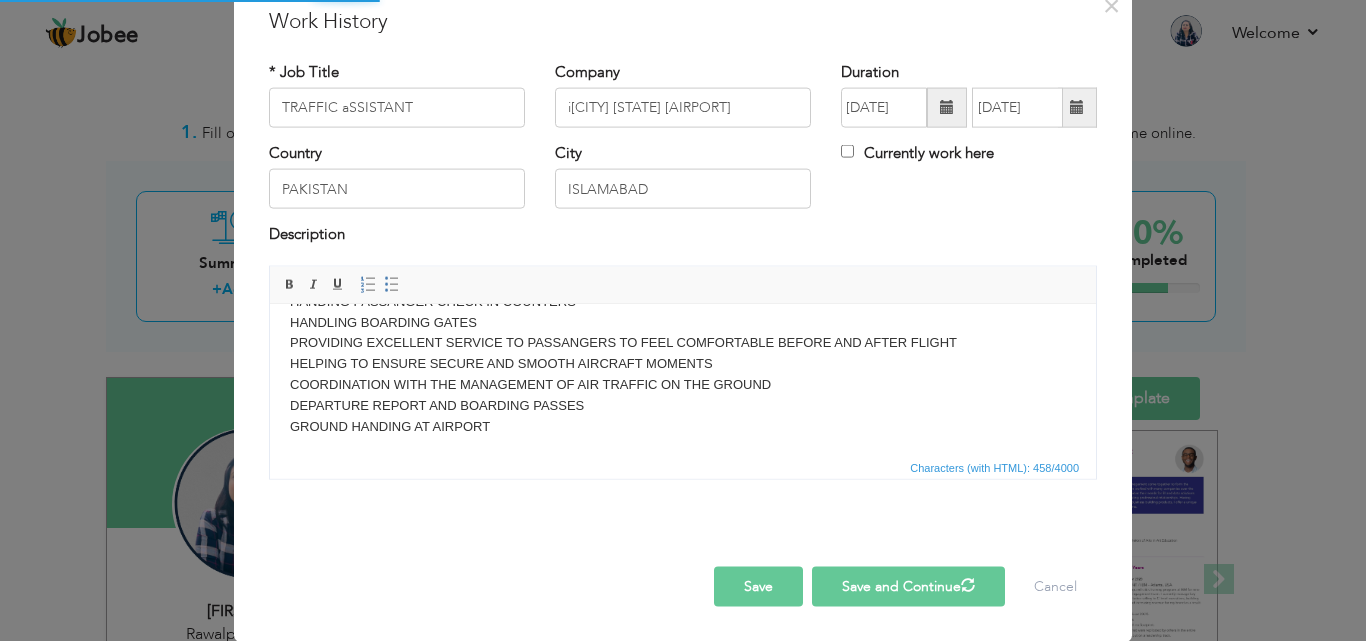 type 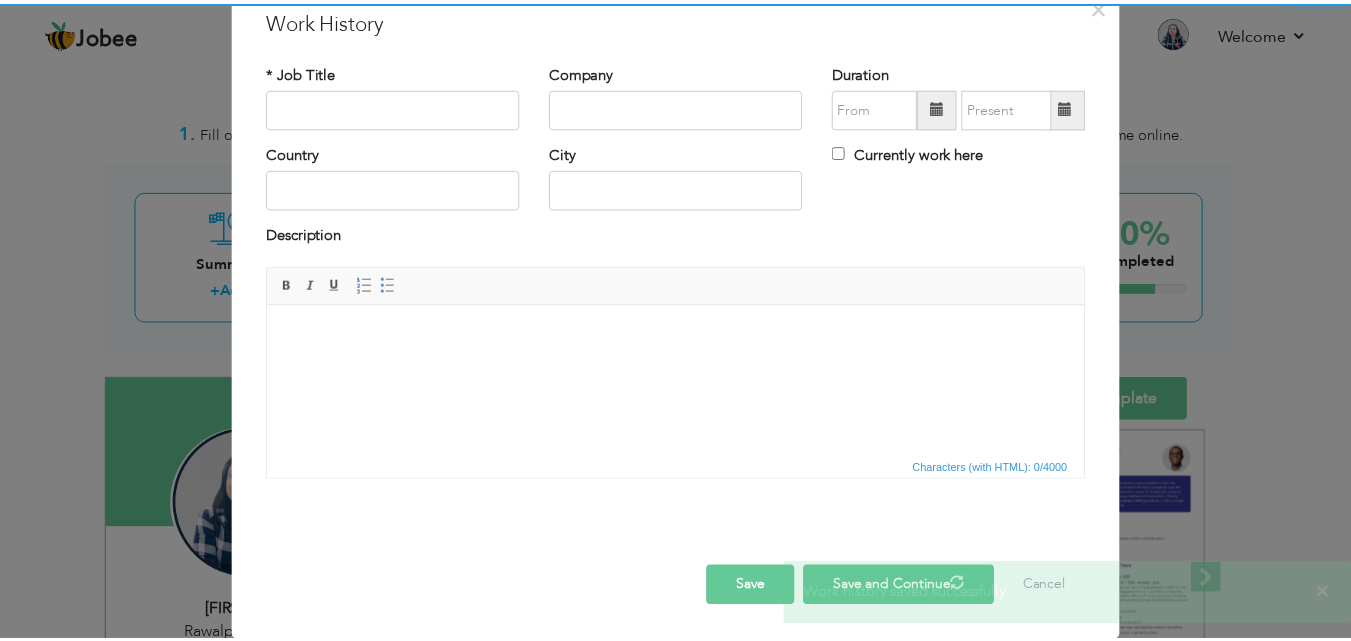 scroll, scrollTop: 0, scrollLeft: 0, axis: both 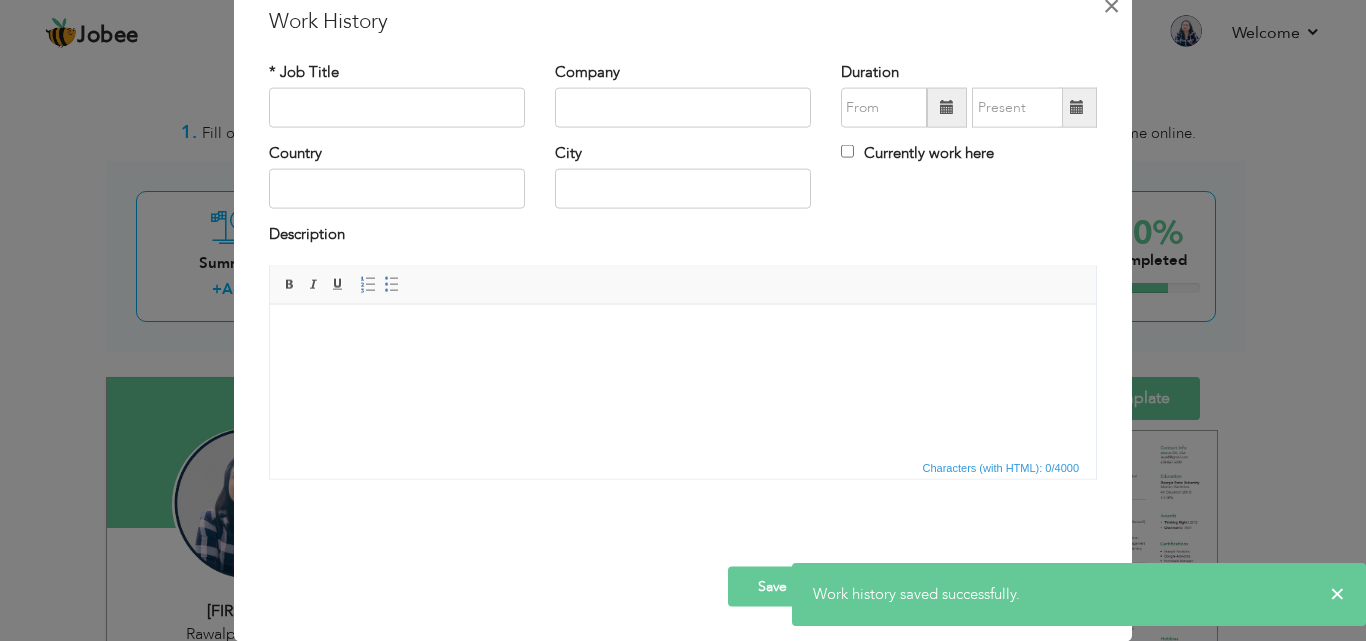 click on "×" at bounding box center (1111, 5) 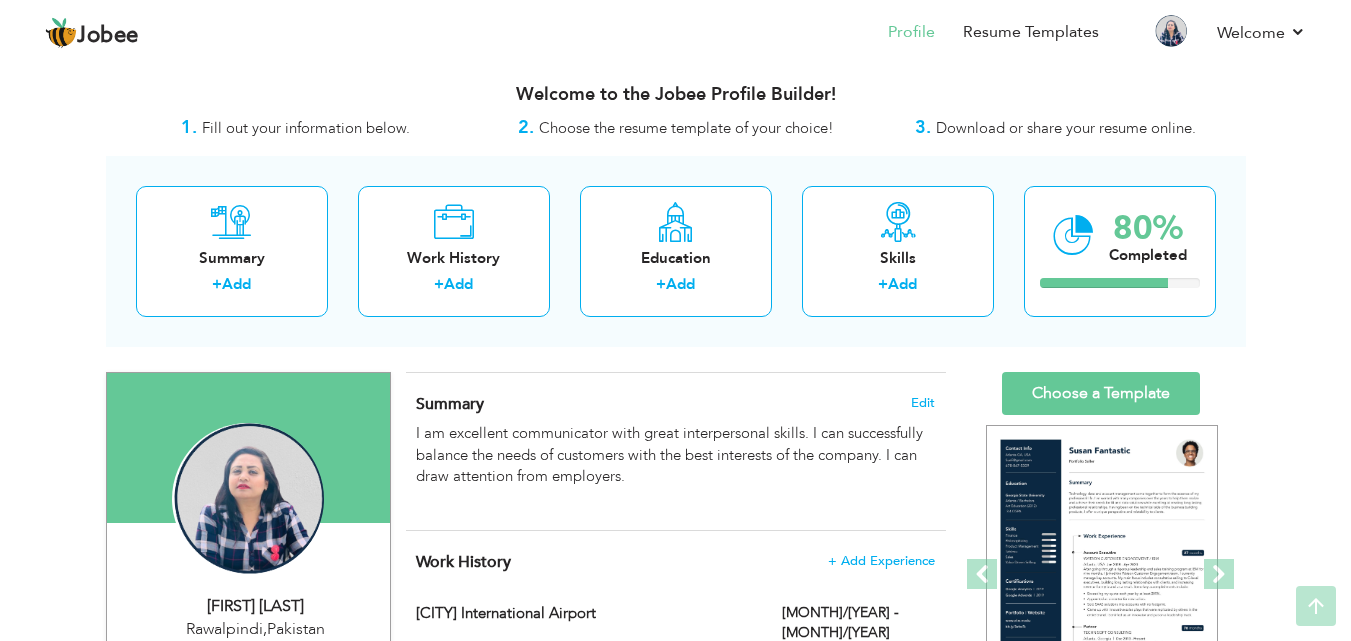 scroll, scrollTop: 0, scrollLeft: 0, axis: both 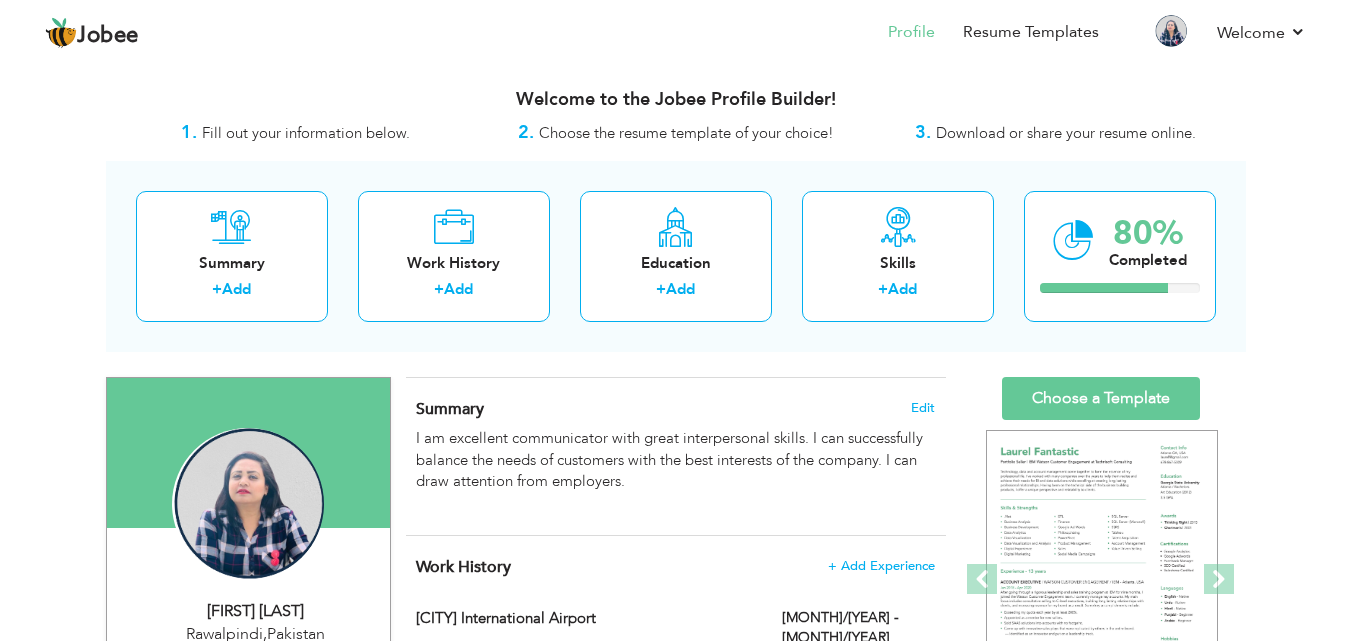 click on "Download or share your resume online." at bounding box center [1066, 133] 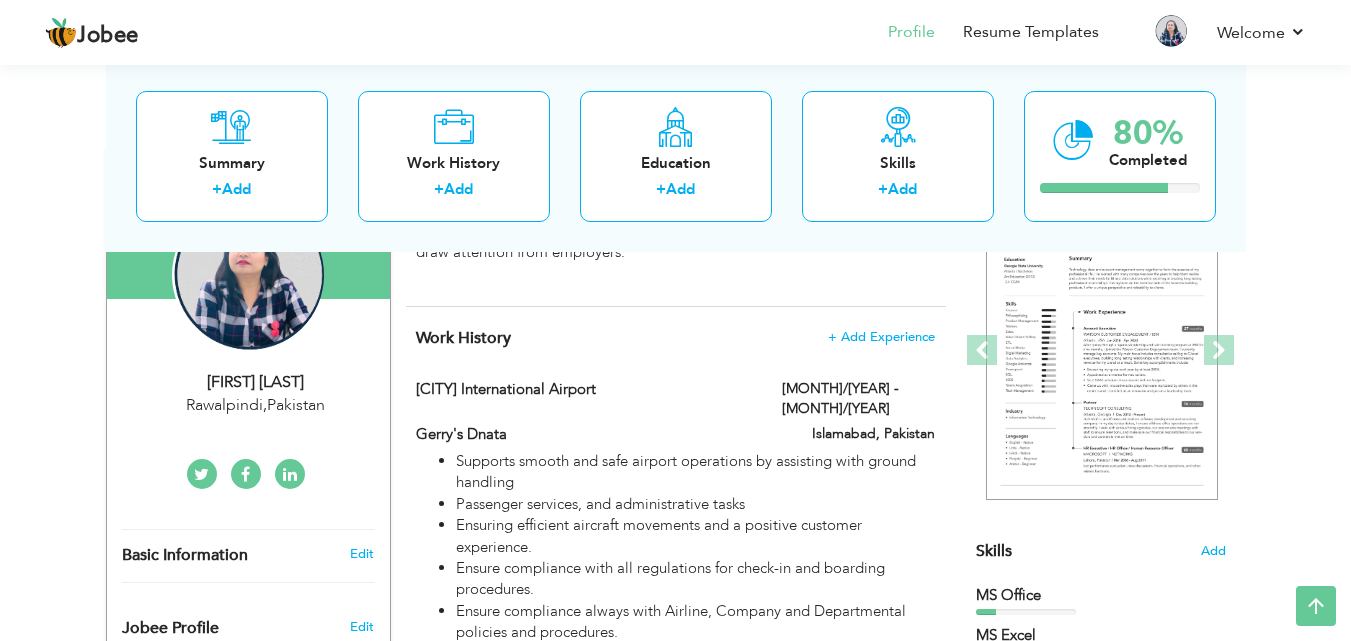 scroll, scrollTop: 200, scrollLeft: 0, axis: vertical 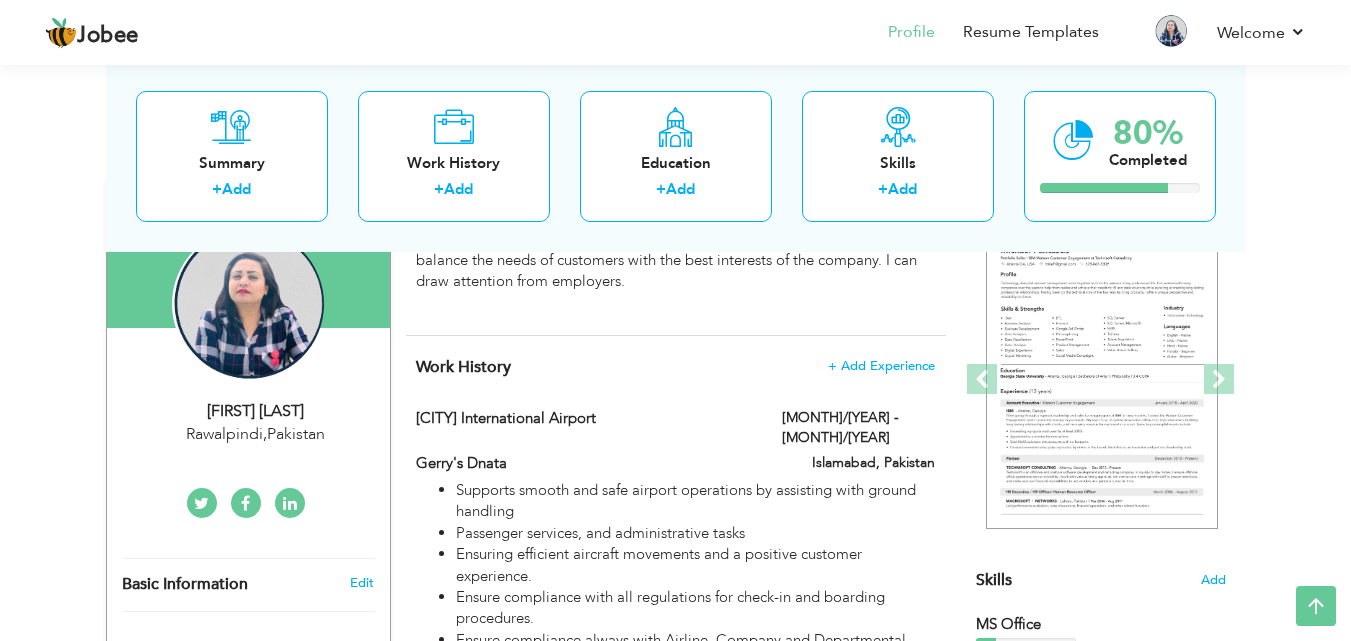 click on "Jobee
Profile
Resume Templates
Resume Templates
Cover Letters
About
My Resume
Welcome
Settings
Log off
Payment Made" at bounding box center (675, 34) 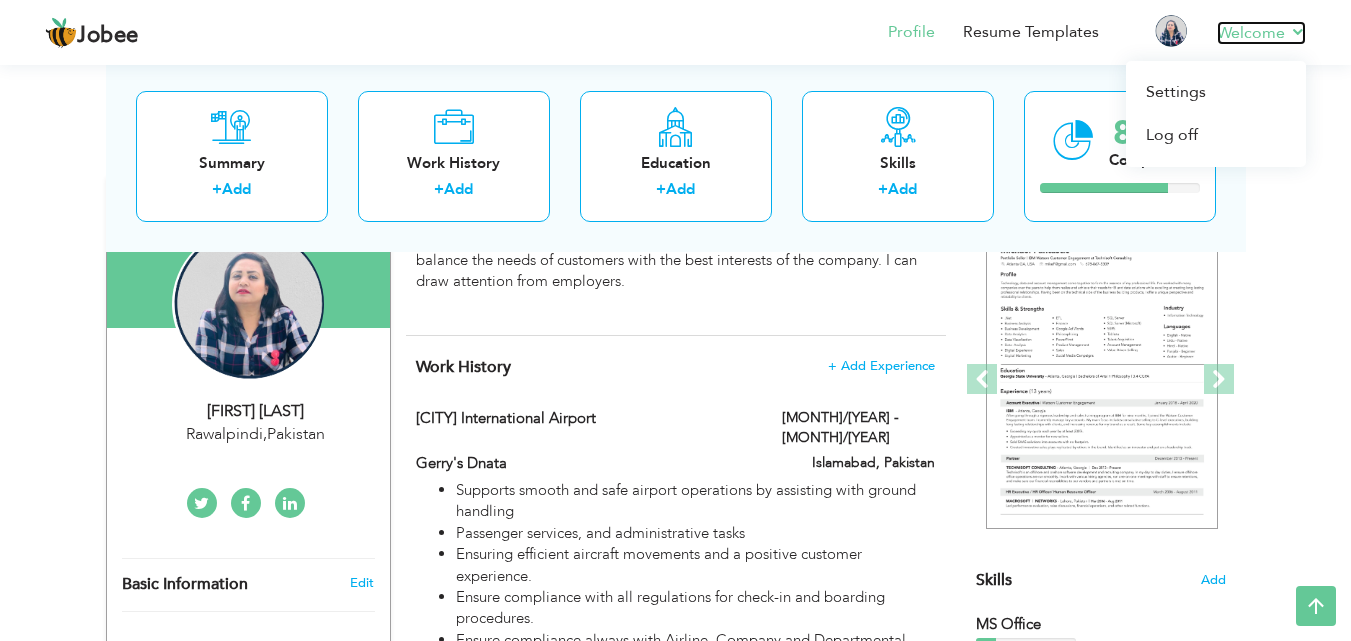 click on "Welcome" at bounding box center (1261, 33) 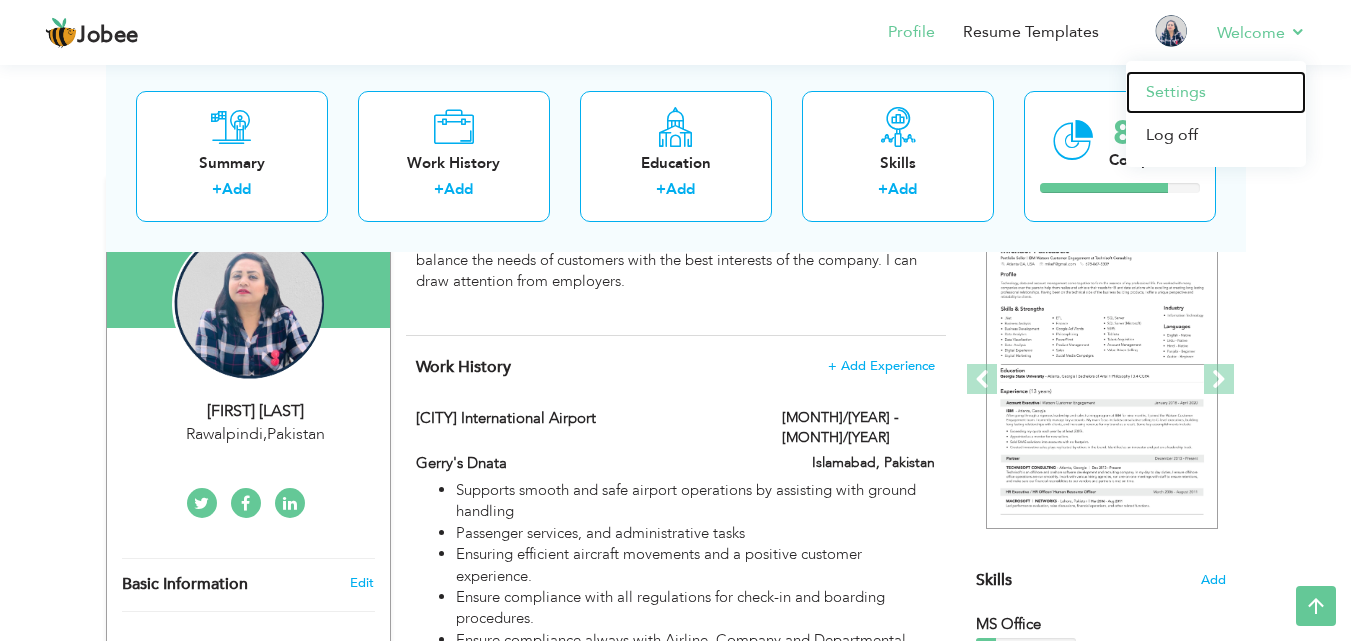 click on "Settings" at bounding box center (1216, 92) 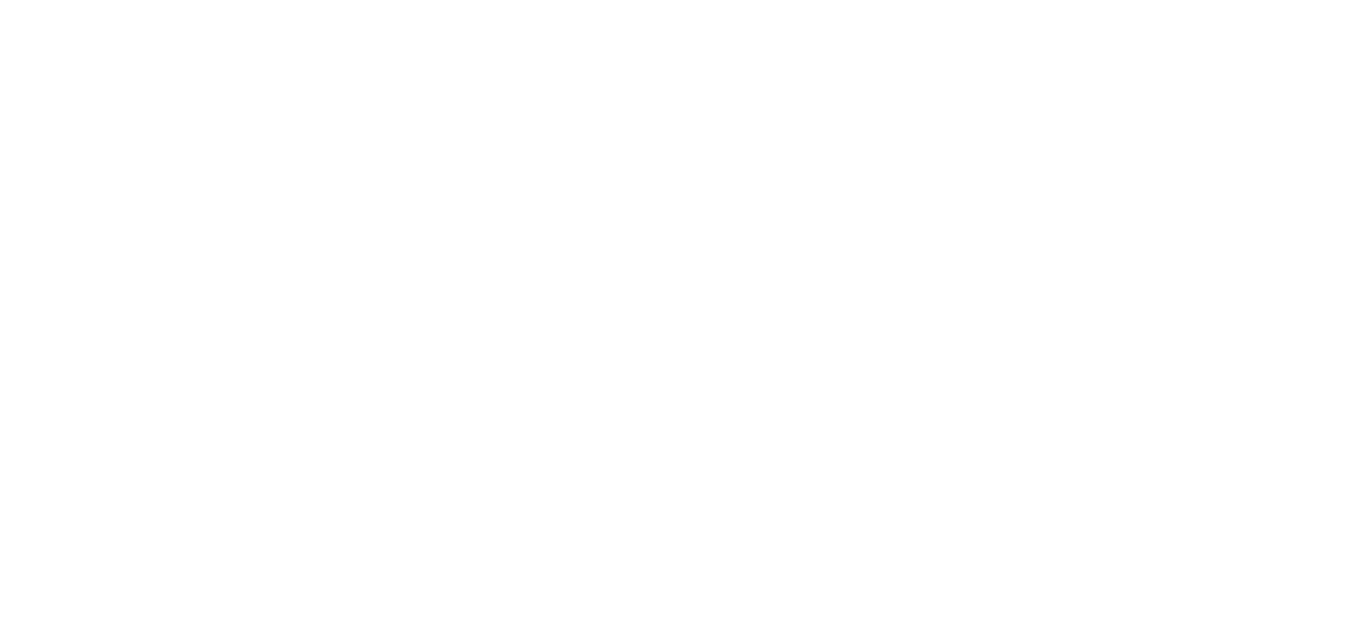 scroll, scrollTop: 0, scrollLeft: 0, axis: both 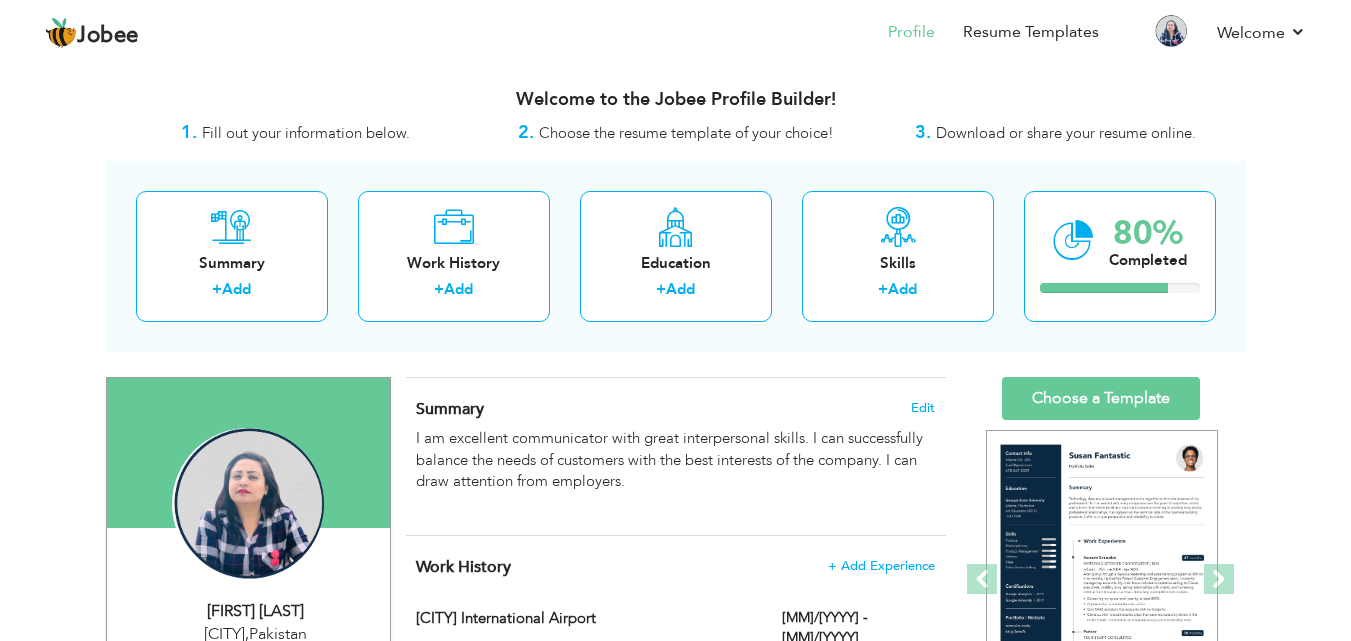 click on "Download or share your resume online." at bounding box center [1066, 133] 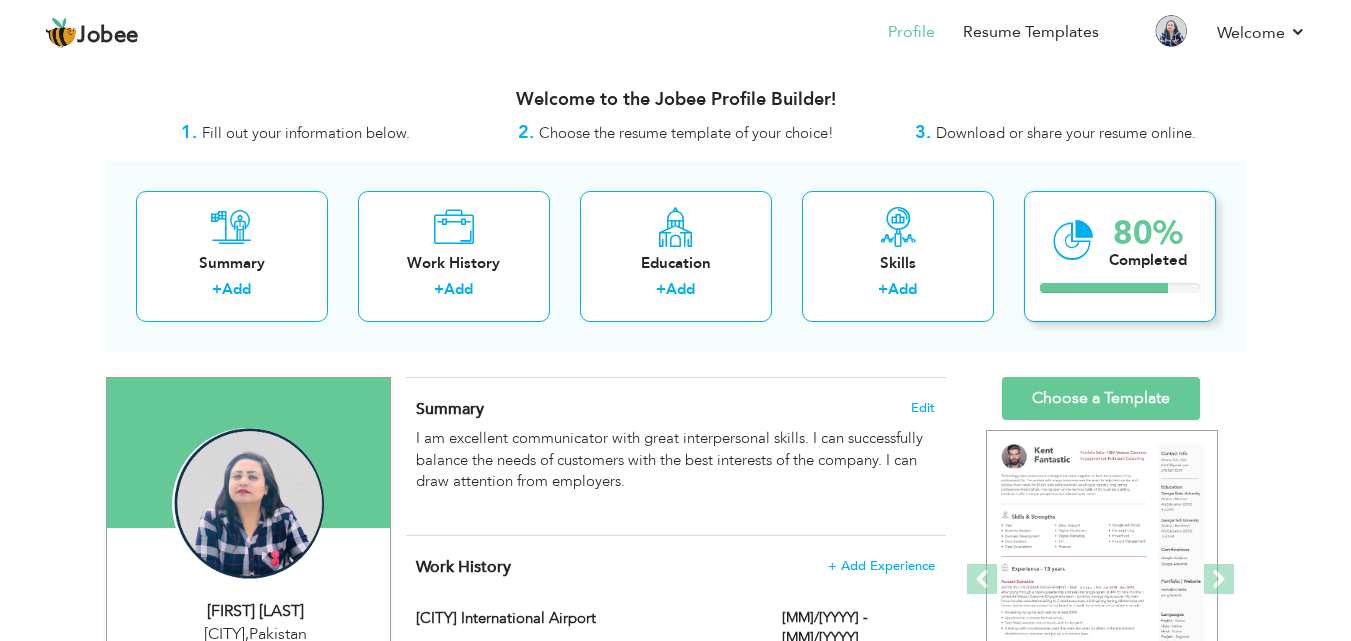click on "80%
Completed" at bounding box center [1120, 256] 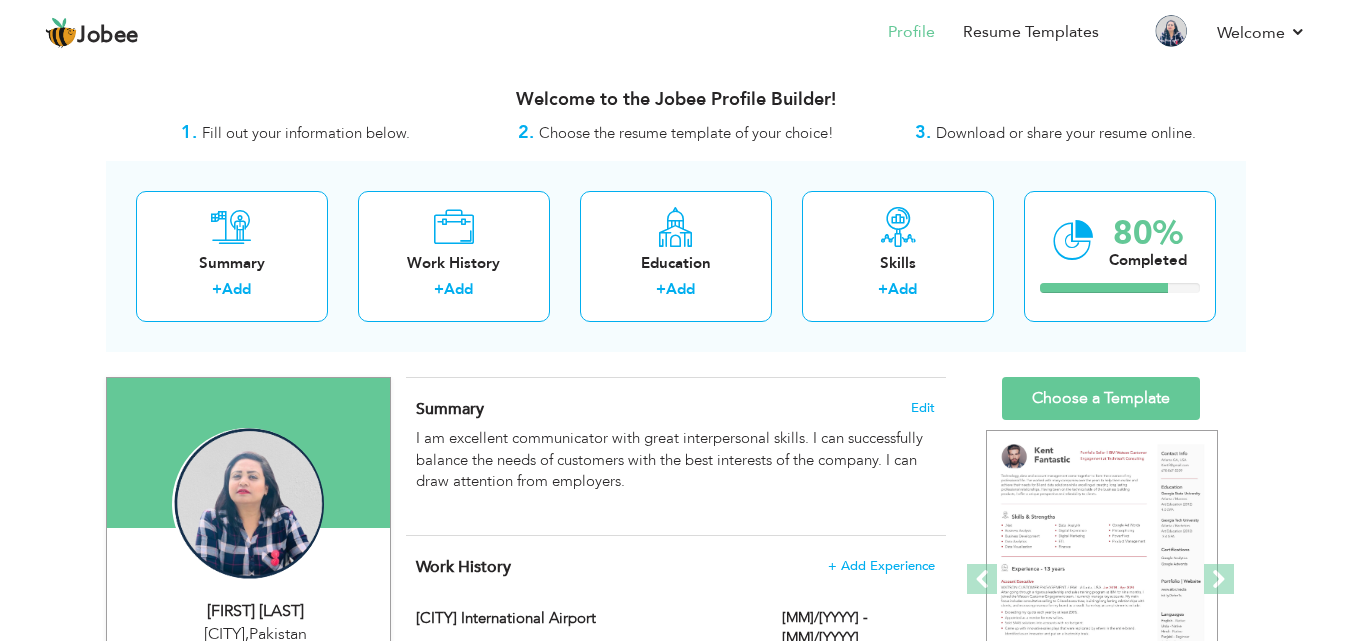click on "Download or share your resume online." at bounding box center [1066, 133] 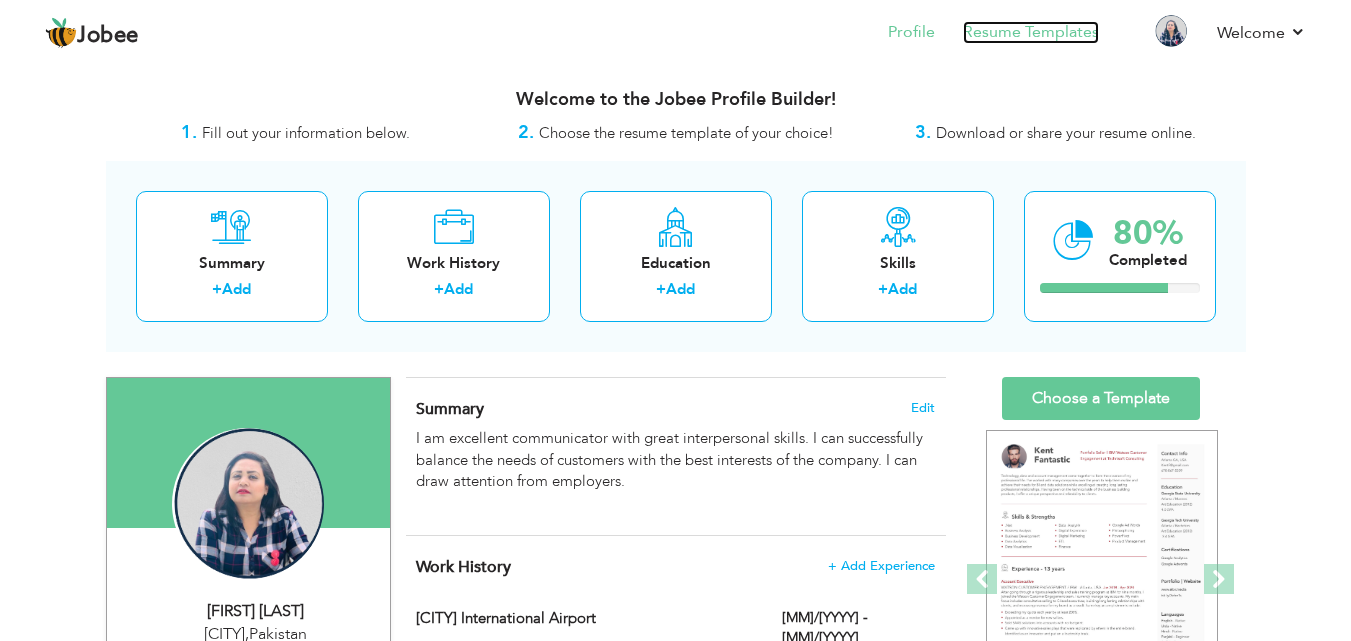 click on "Resume Templates" at bounding box center [1031, 32] 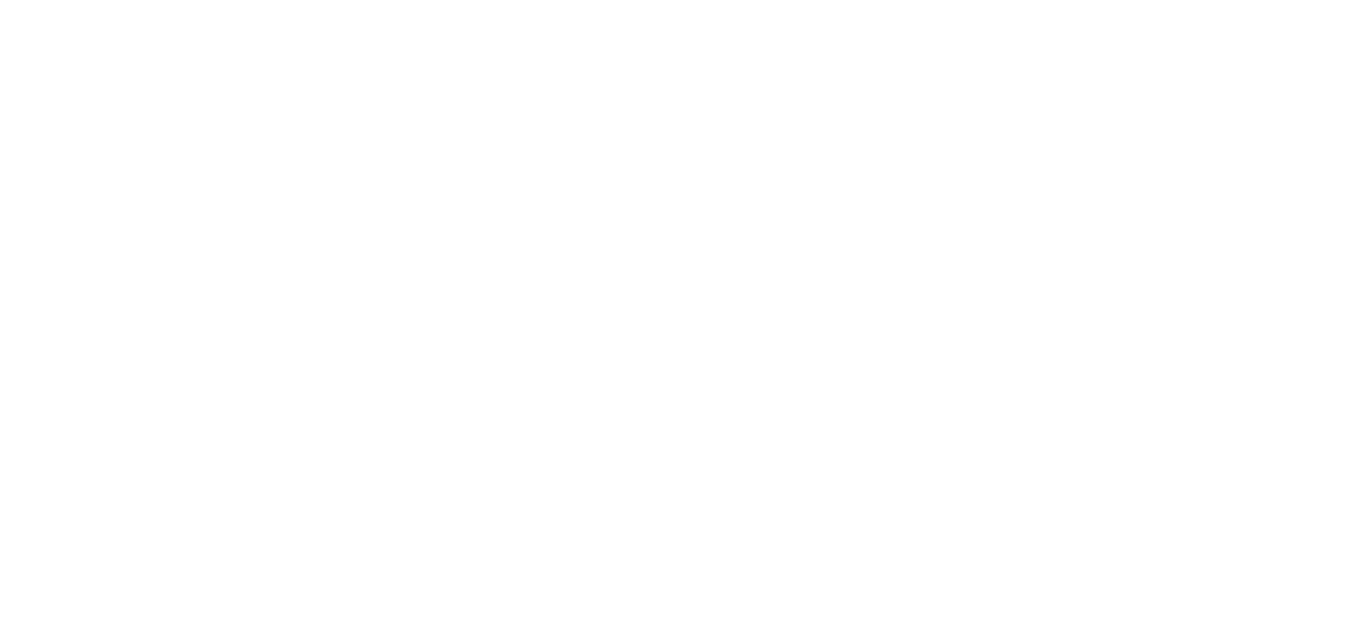 scroll, scrollTop: 0, scrollLeft: 0, axis: both 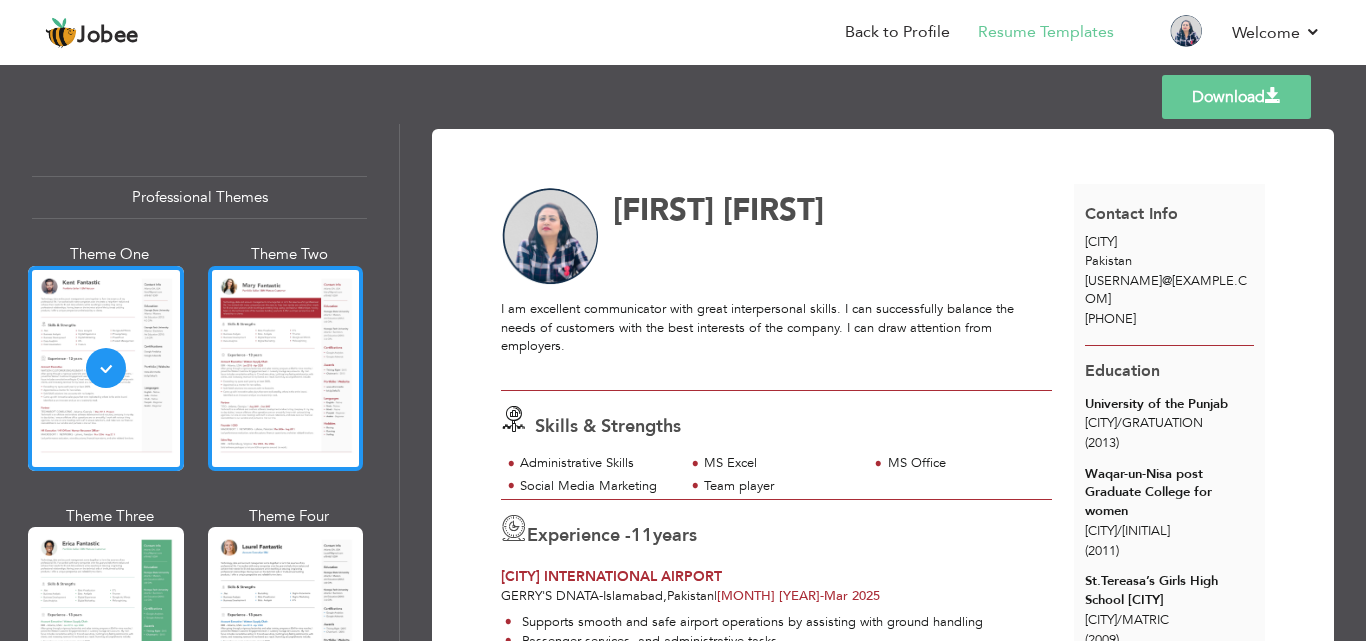 click at bounding box center [286, 368] 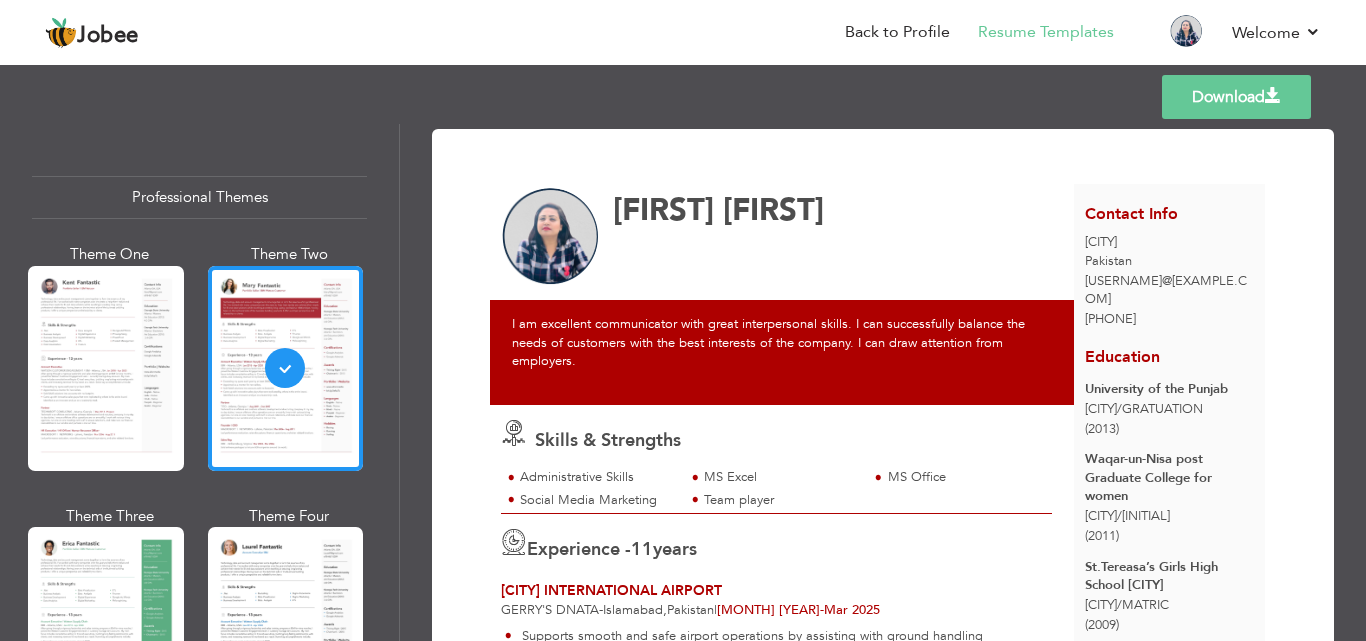 click at bounding box center [106, 629] 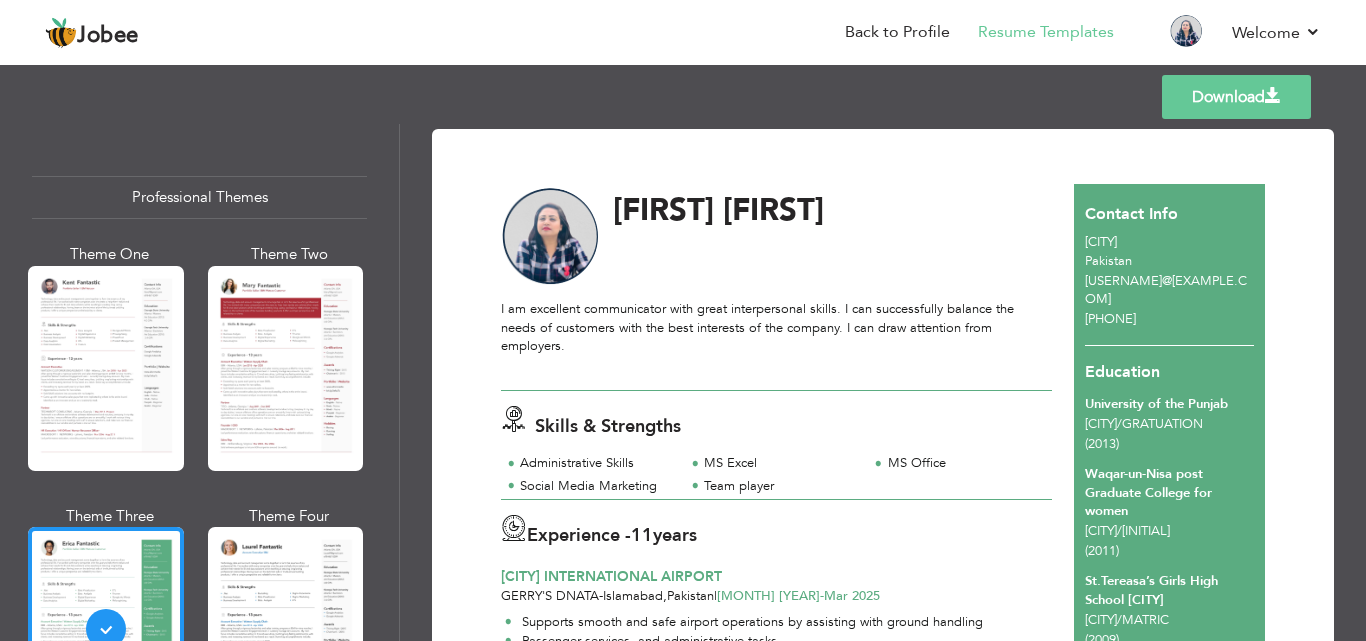 scroll, scrollTop: 200, scrollLeft: 0, axis: vertical 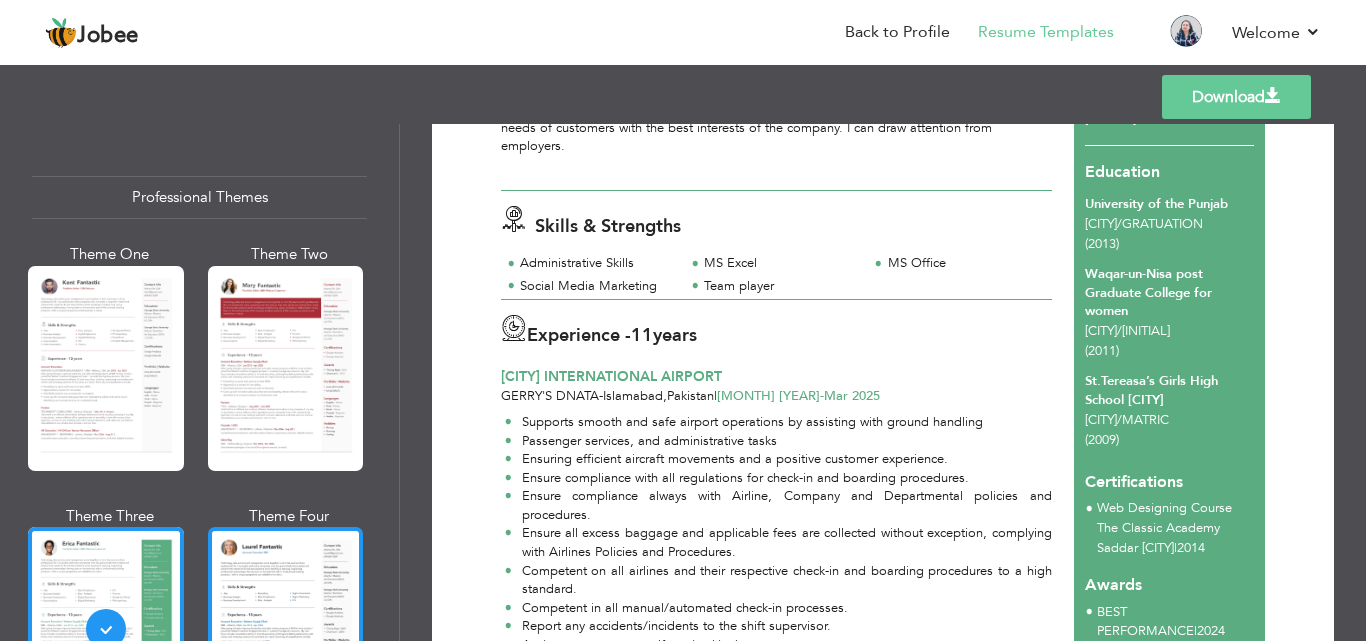 click at bounding box center (286, 629) 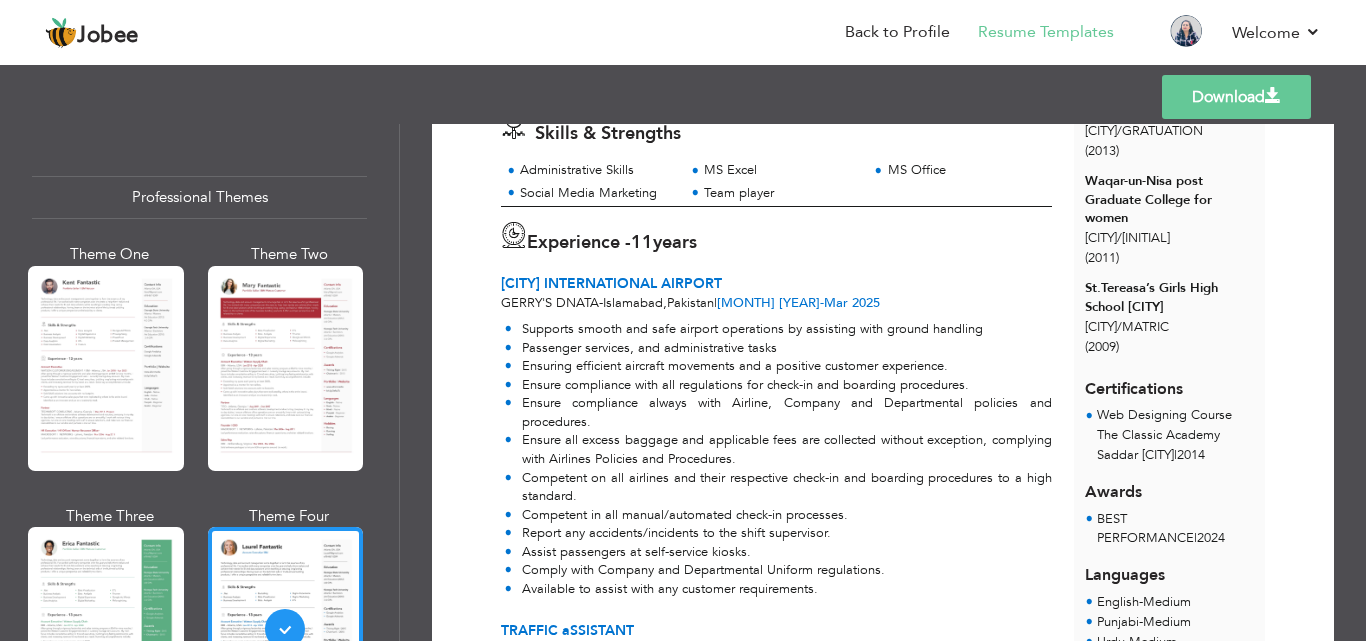 scroll, scrollTop: 300, scrollLeft: 0, axis: vertical 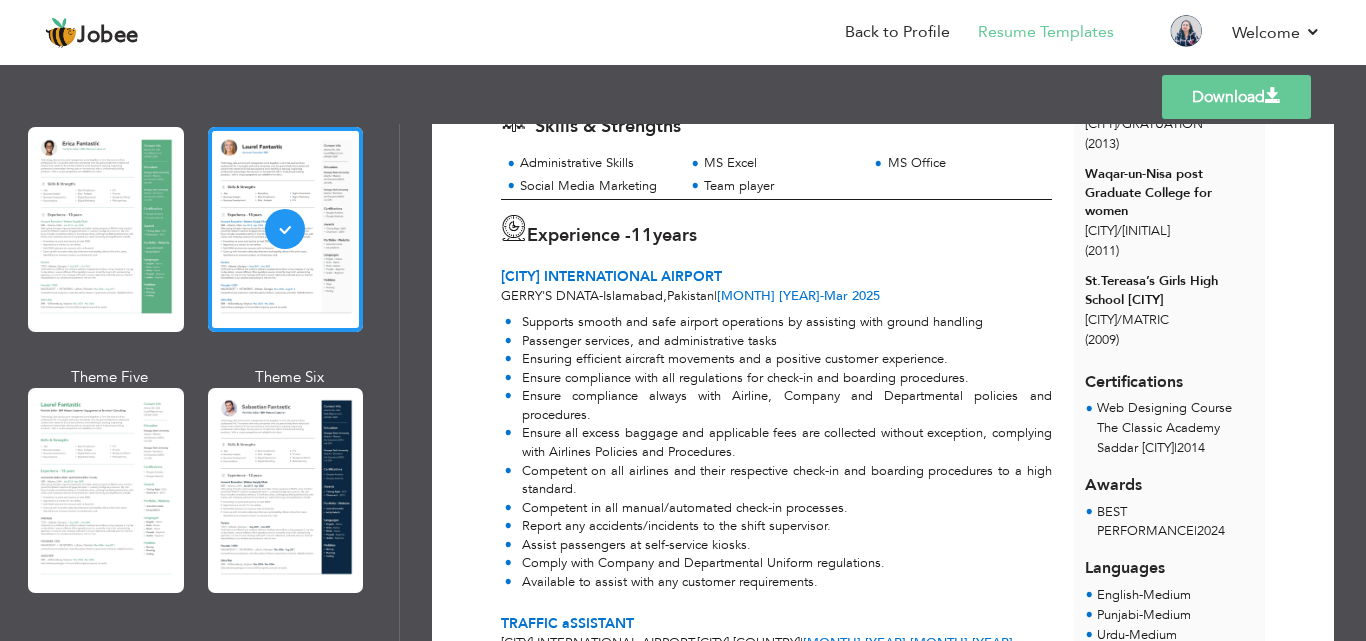 click at bounding box center (106, 490) 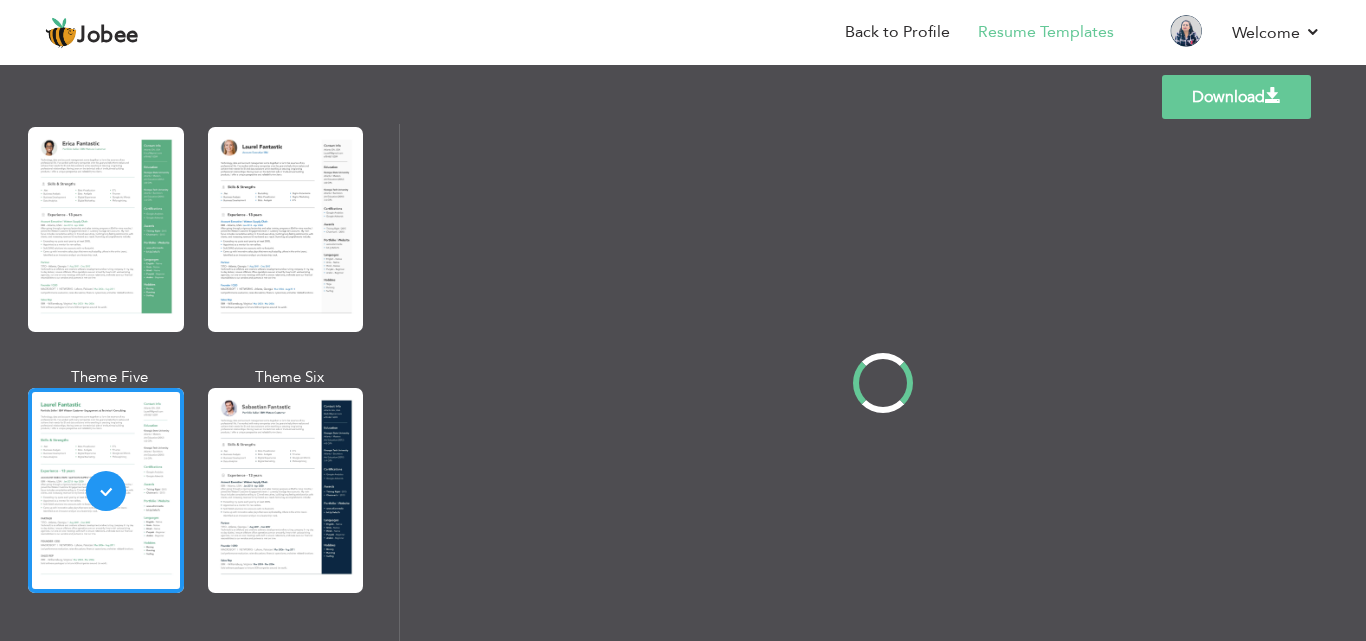 scroll, scrollTop: 0, scrollLeft: 0, axis: both 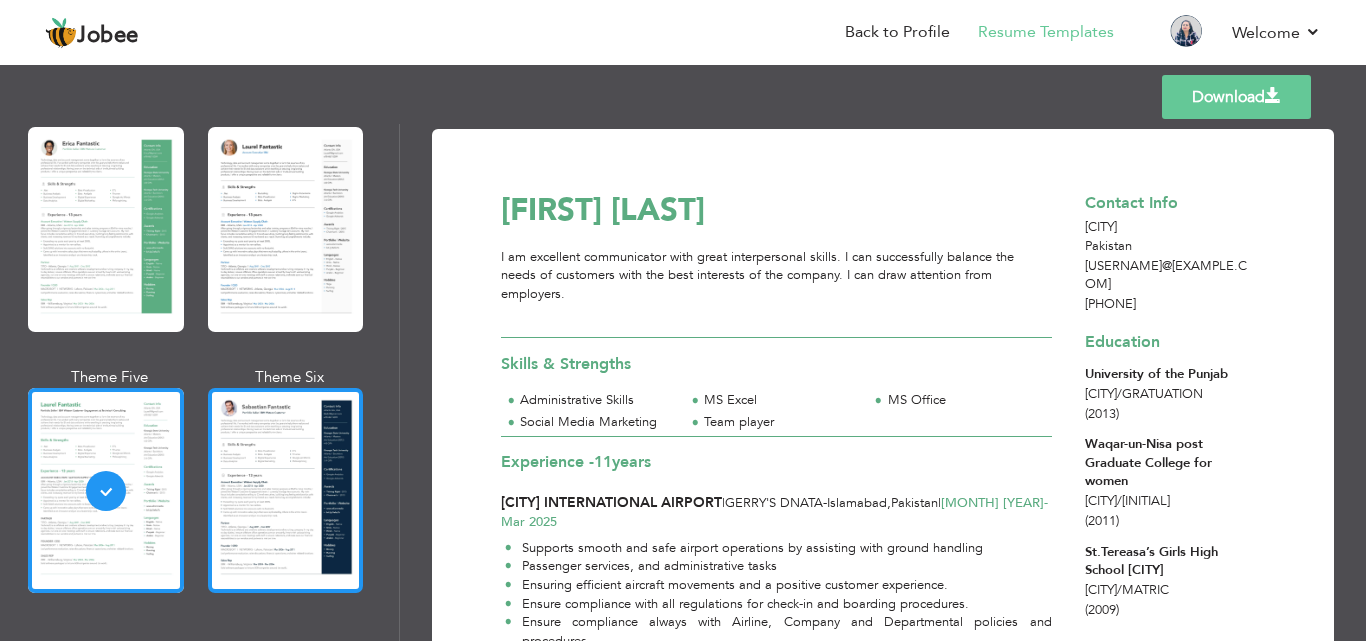 click at bounding box center (286, 490) 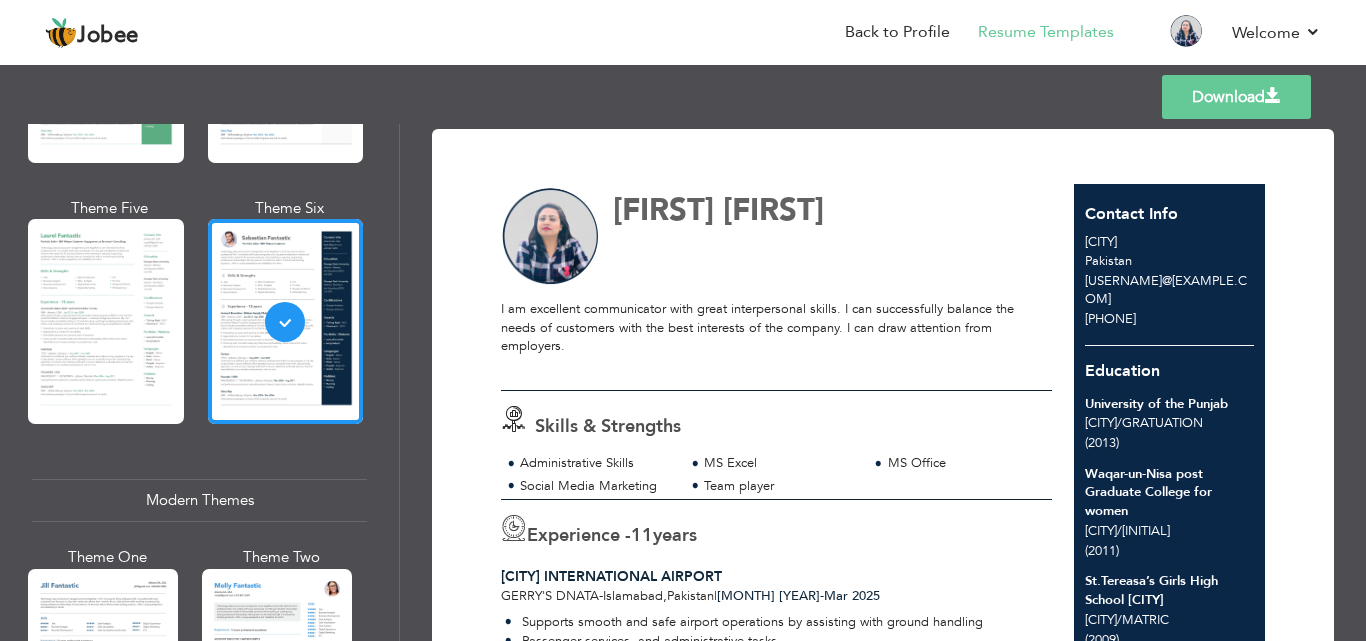 scroll, scrollTop: 600, scrollLeft: 0, axis: vertical 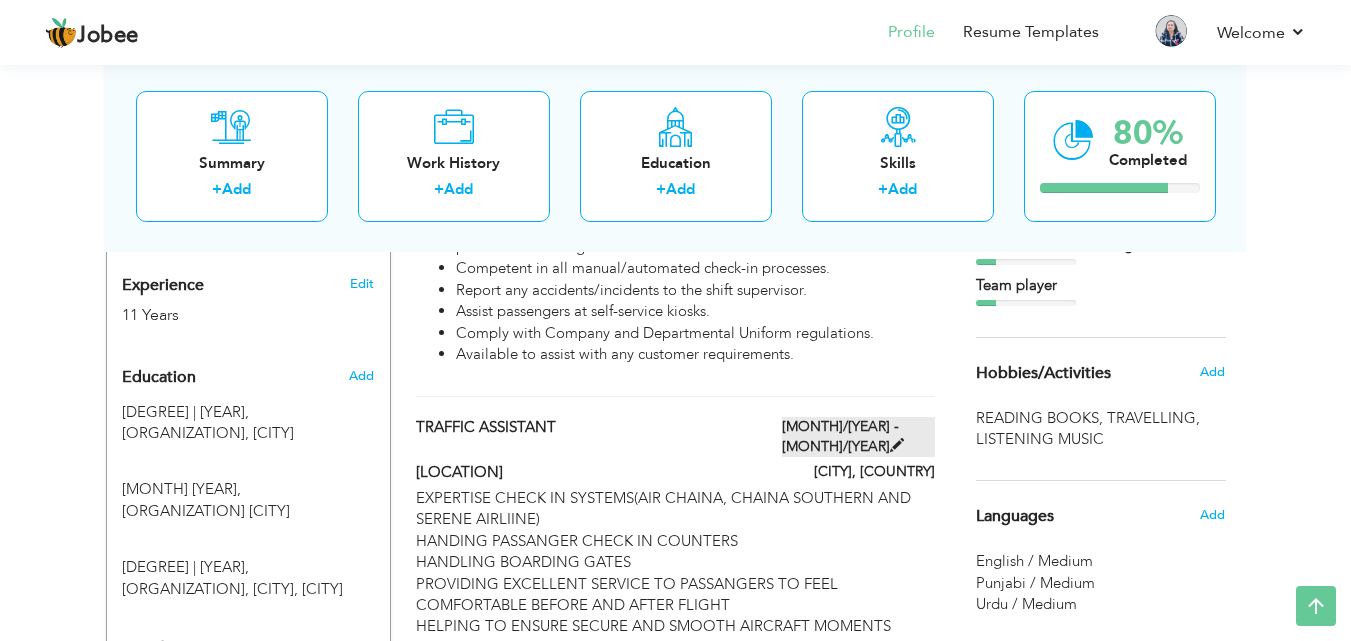 click on "[MONTH]/[YEAR] - [MONTH]/[YEAR]" at bounding box center (858, 437) 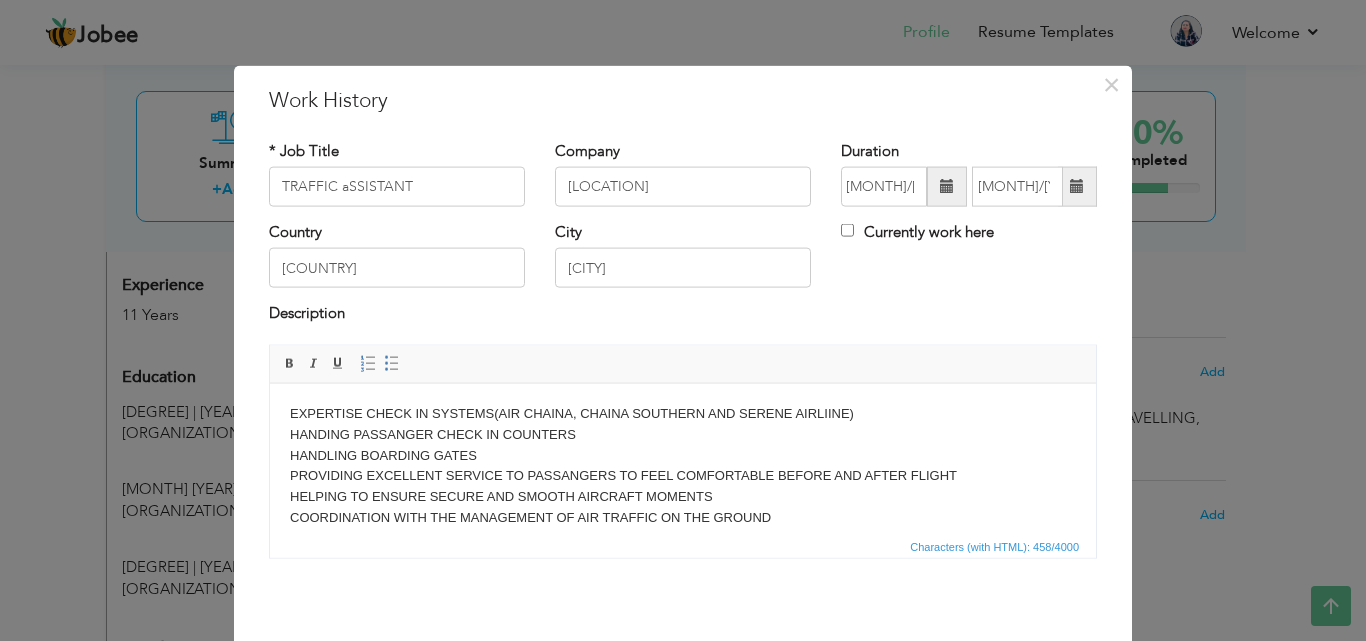 click at bounding box center (1077, 186) 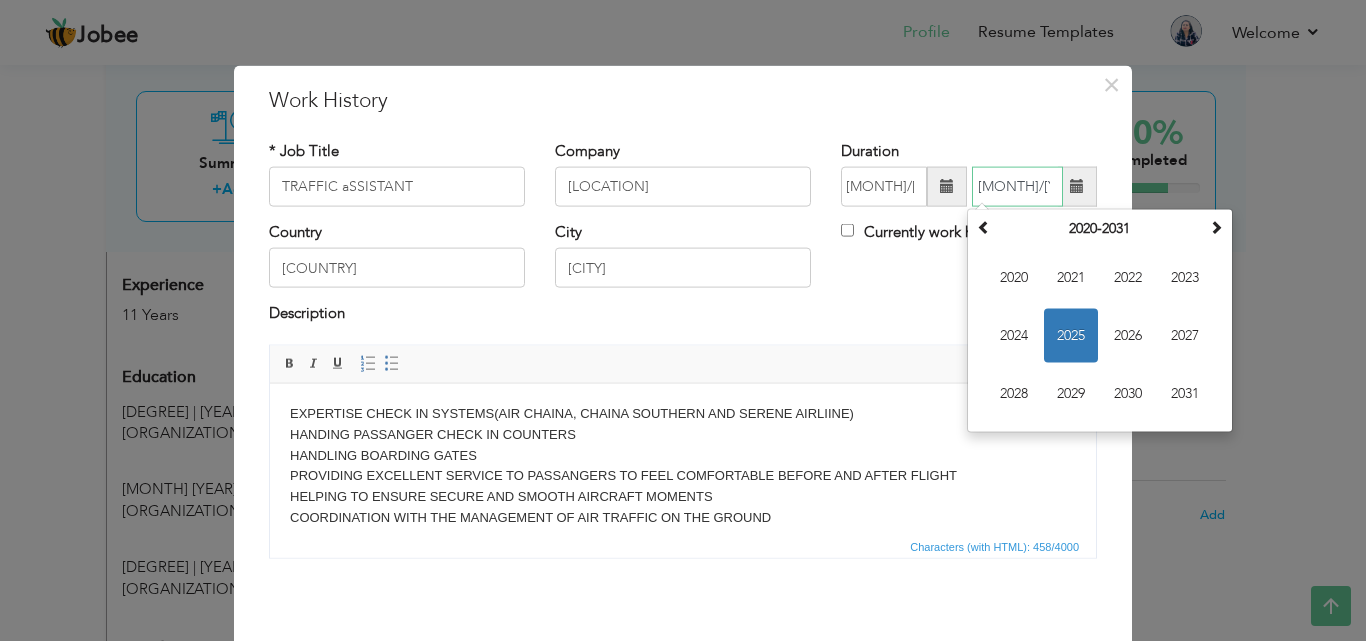 click on "2025" at bounding box center [1071, 336] 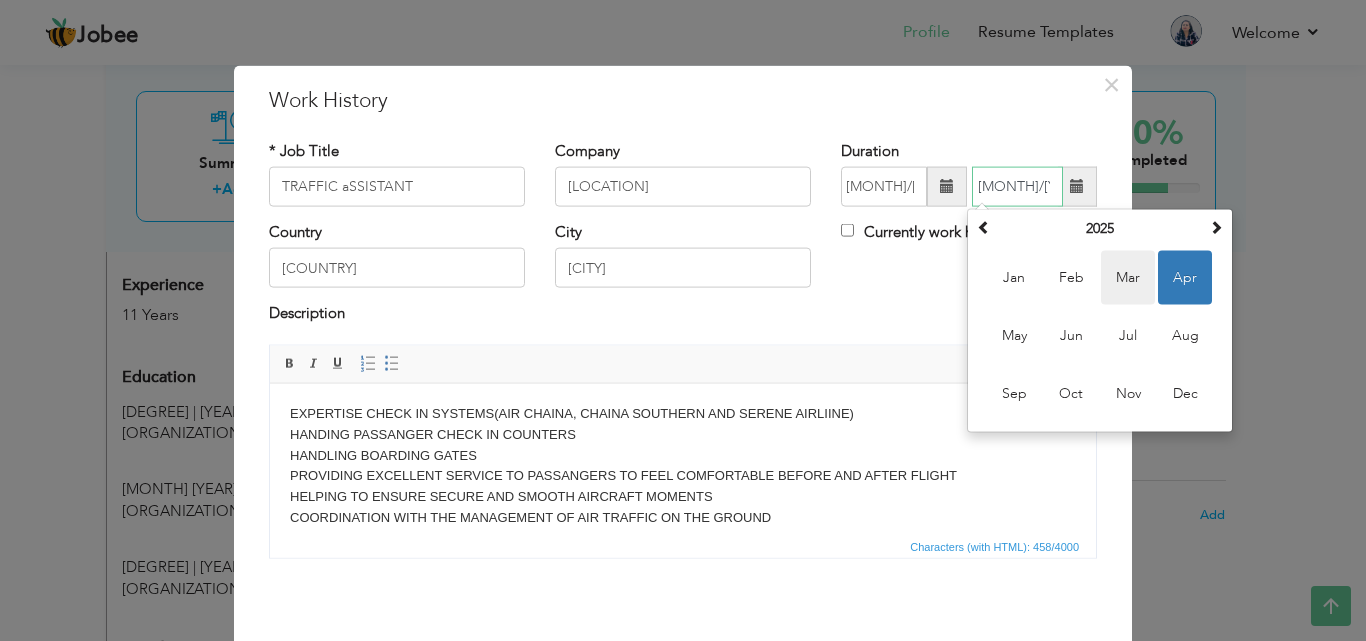 click on "Mar" at bounding box center [1128, 278] 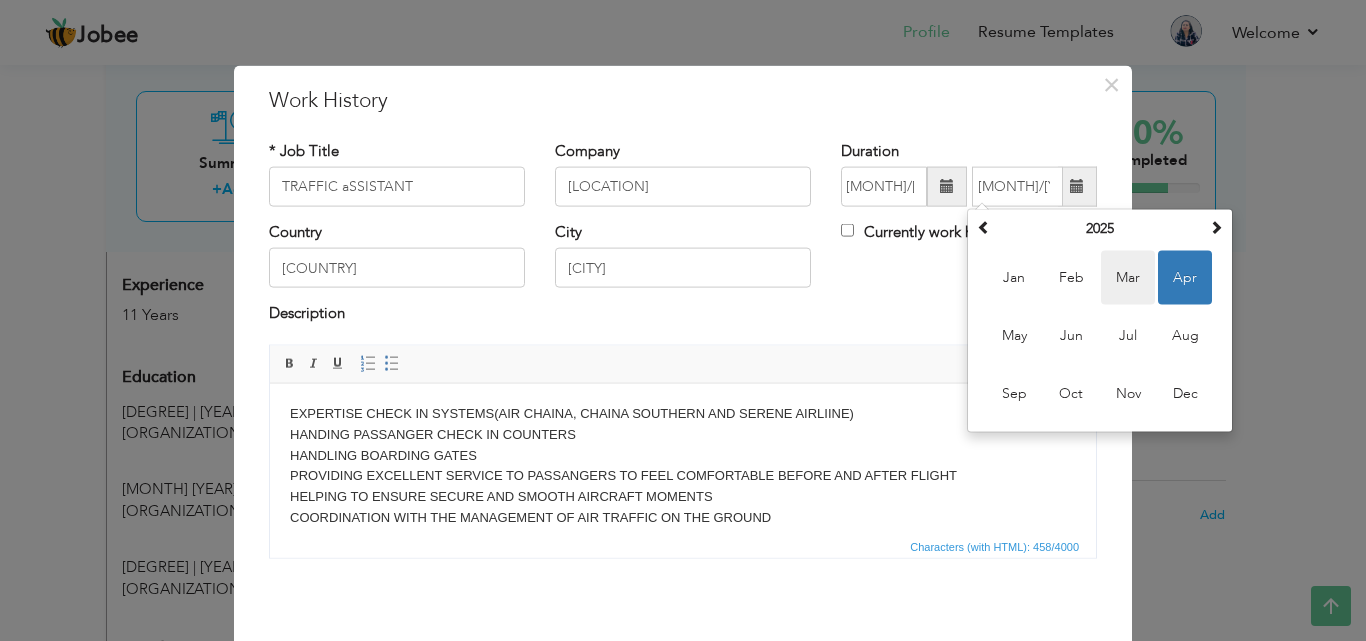 type on "03/2025" 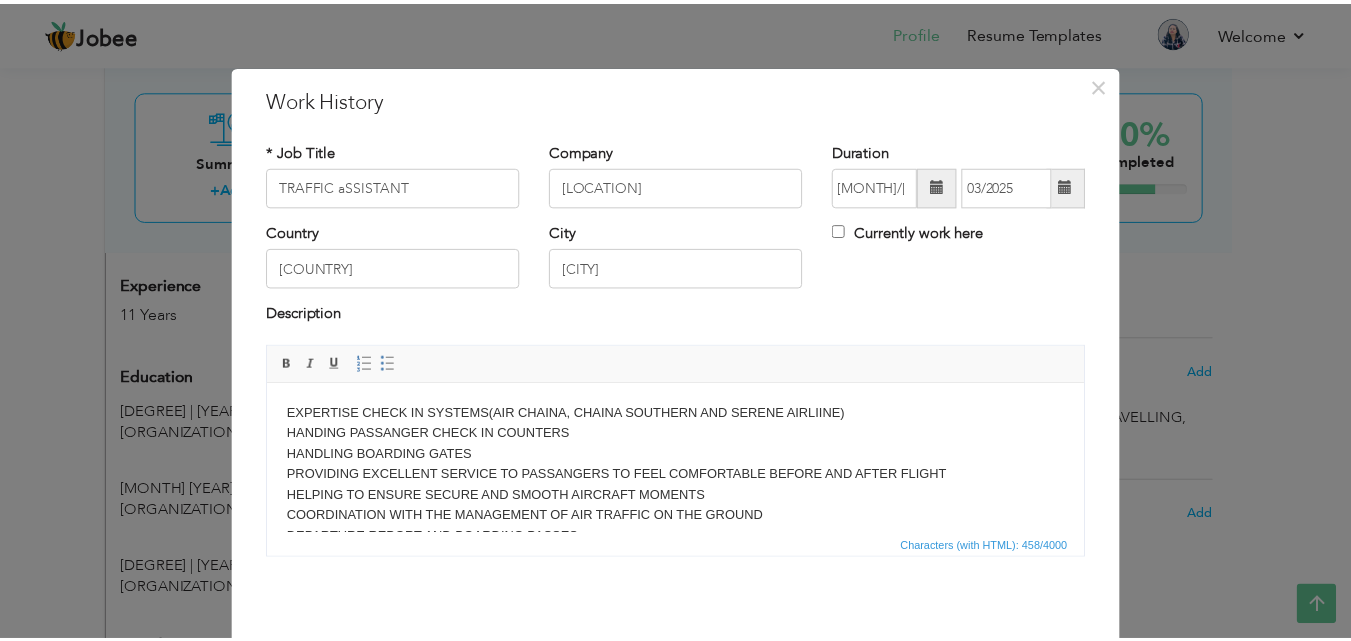 scroll, scrollTop: 79, scrollLeft: 0, axis: vertical 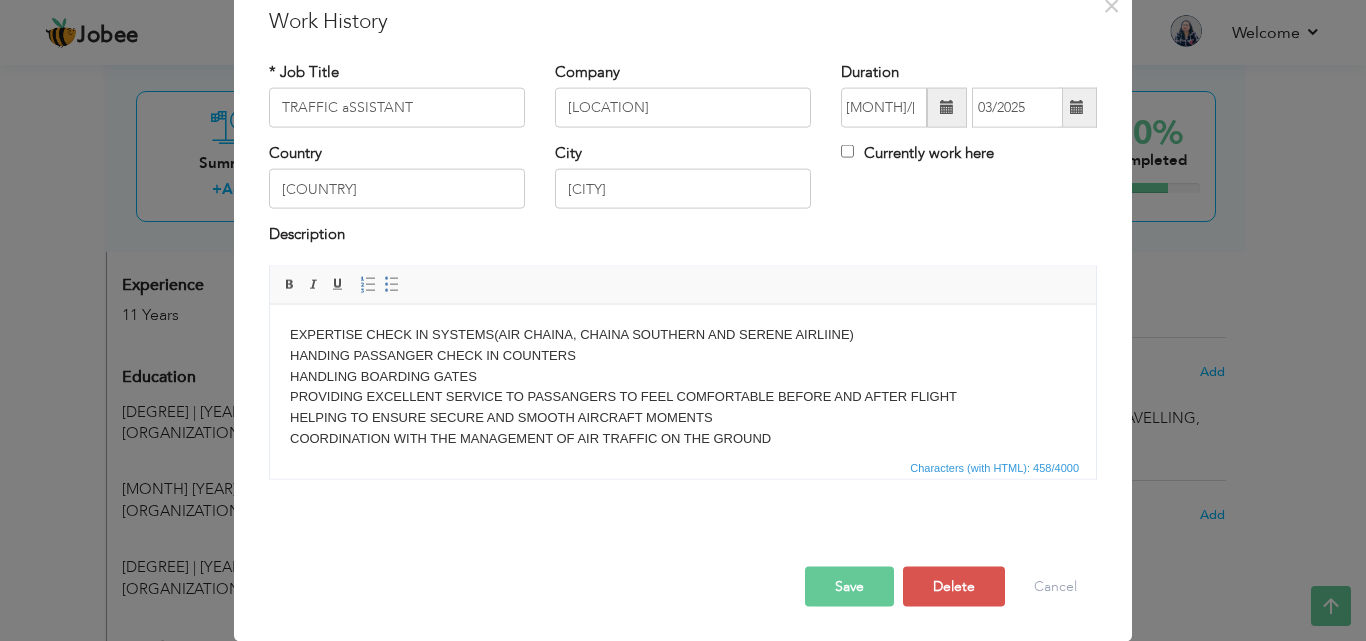 click on "Save" at bounding box center (849, 586) 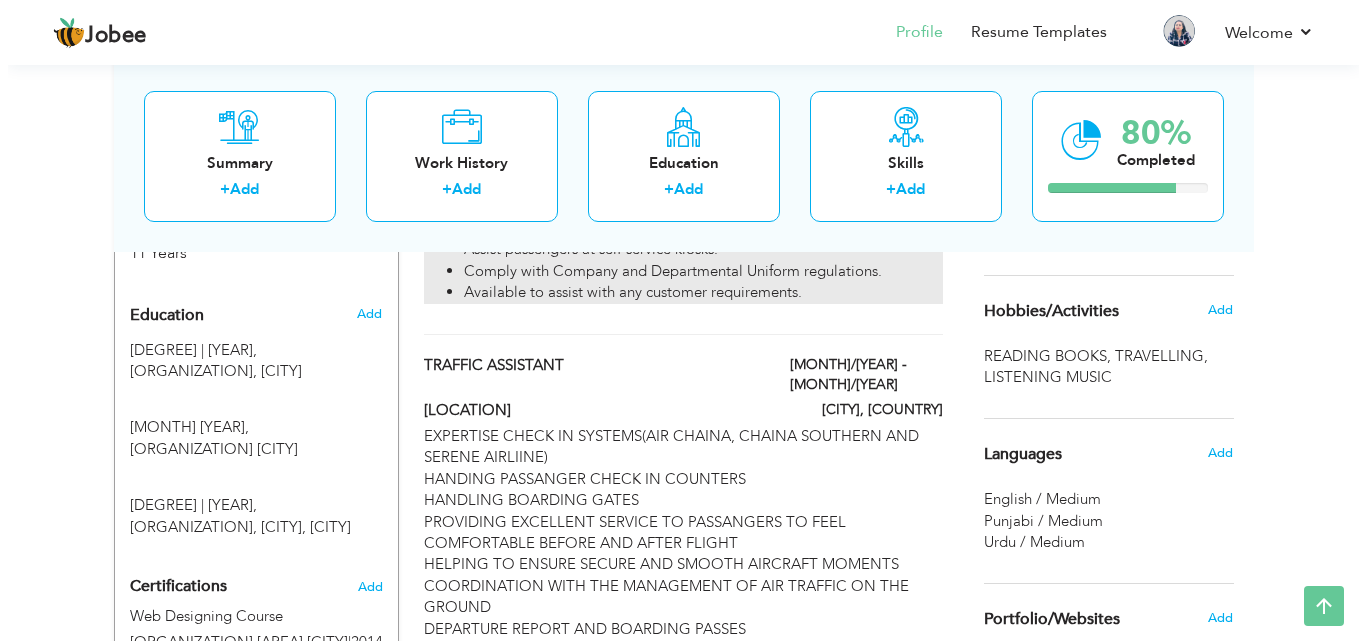 scroll, scrollTop: 800, scrollLeft: 0, axis: vertical 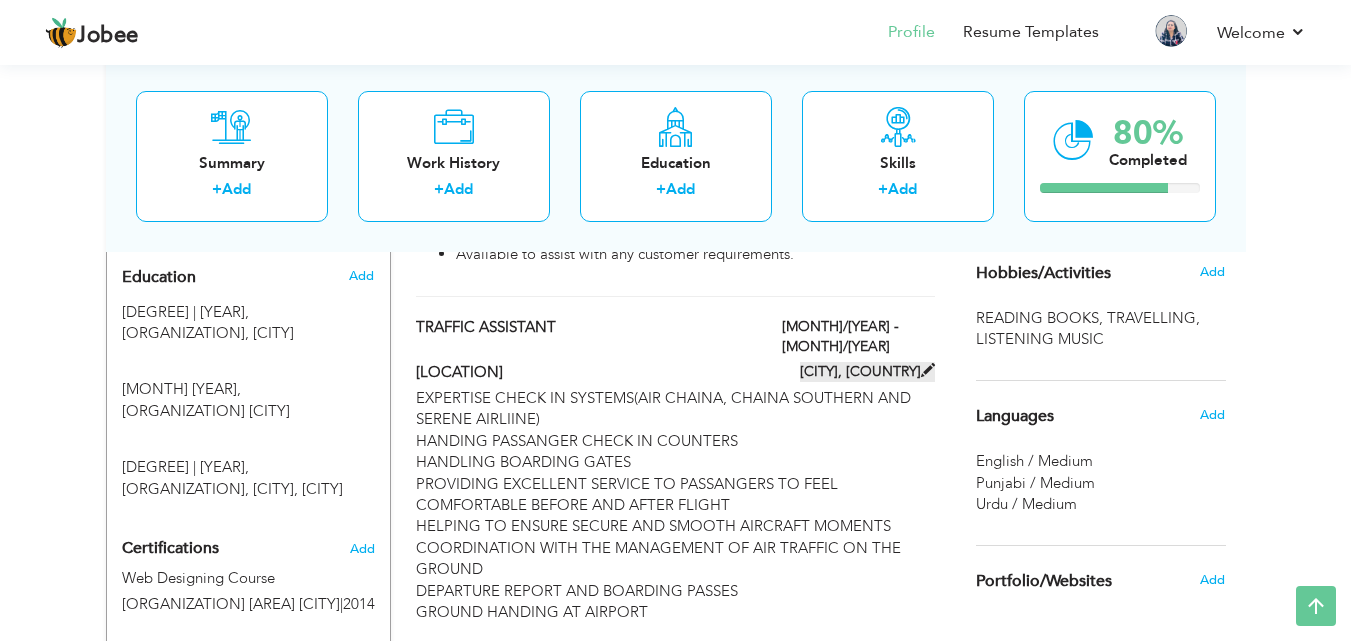 click on "ISLAMABAD, PAKISTAN" at bounding box center (867, 372) 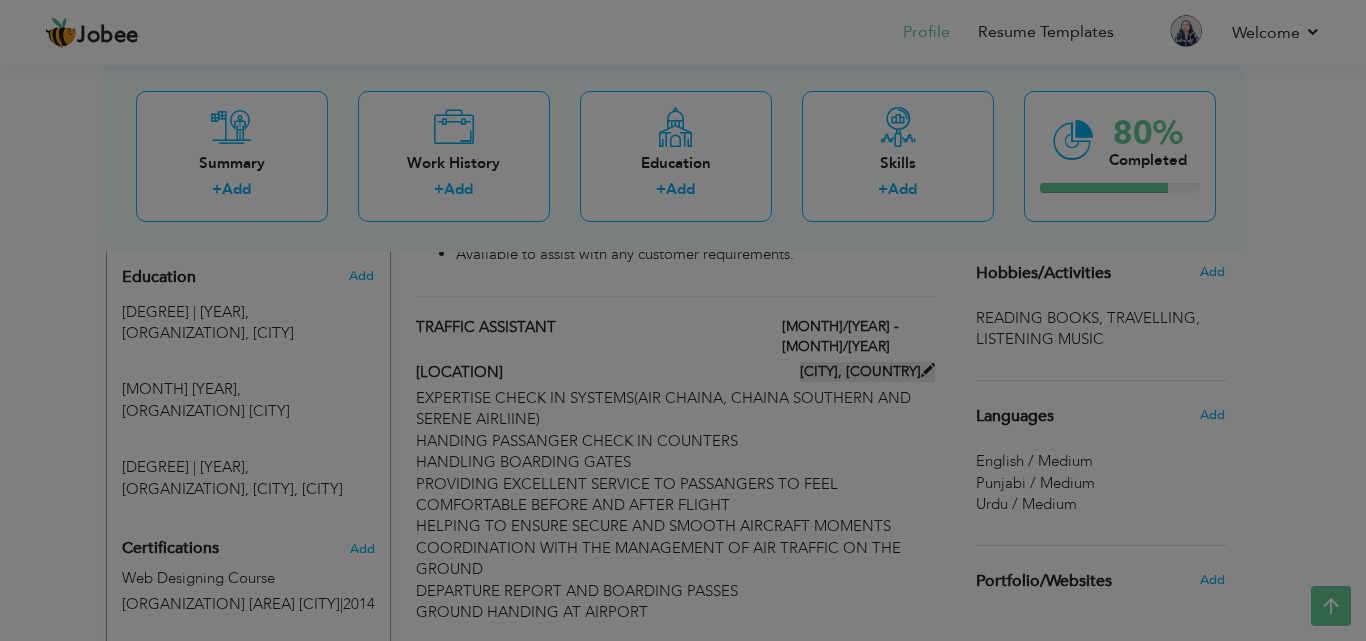 scroll, scrollTop: 0, scrollLeft: 0, axis: both 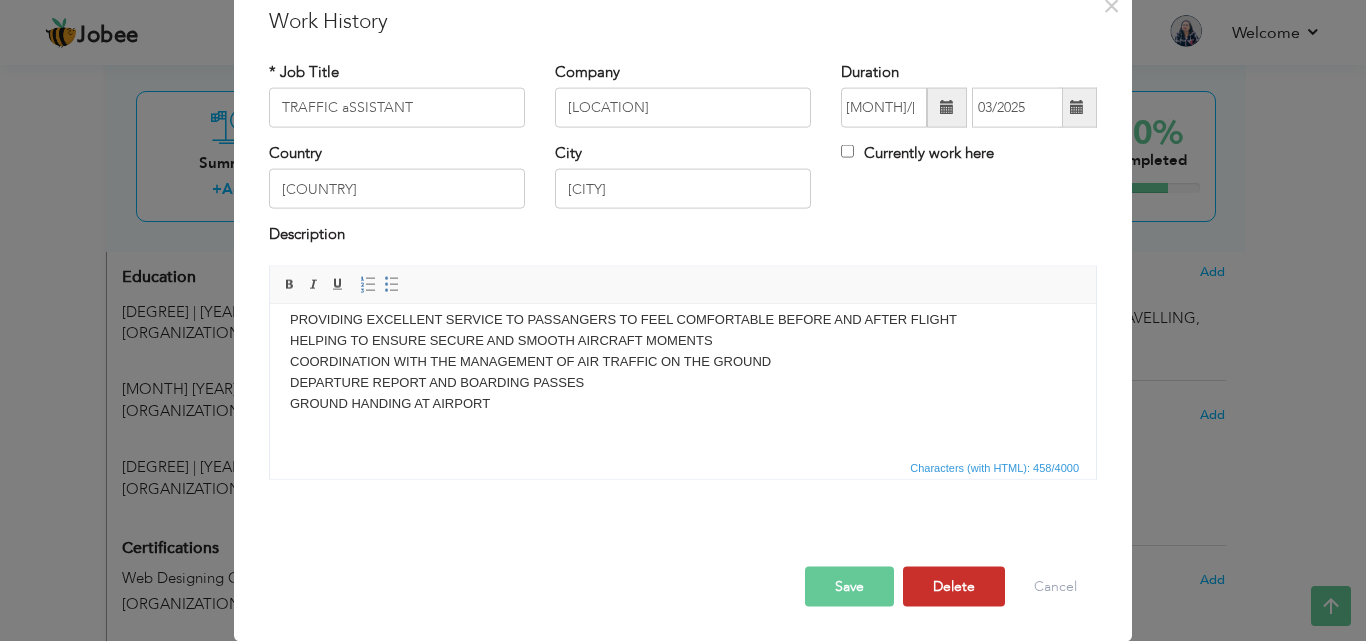 click on "Delete" at bounding box center [954, 586] 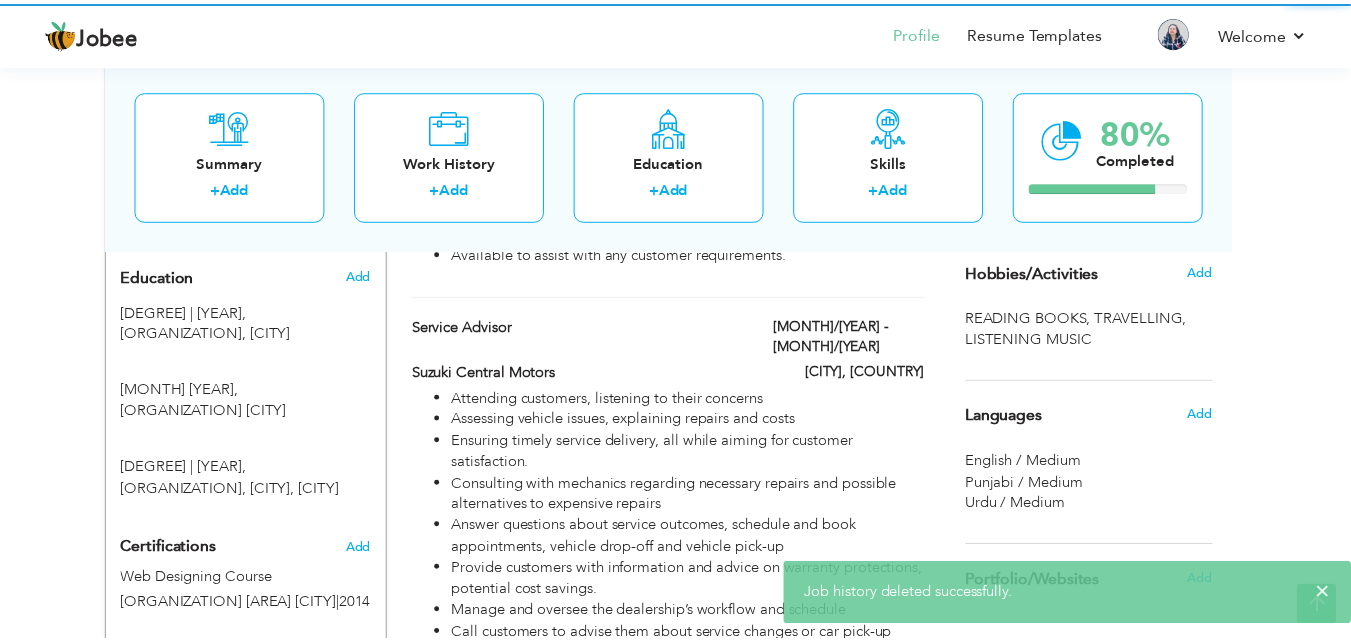 scroll, scrollTop: 0, scrollLeft: 0, axis: both 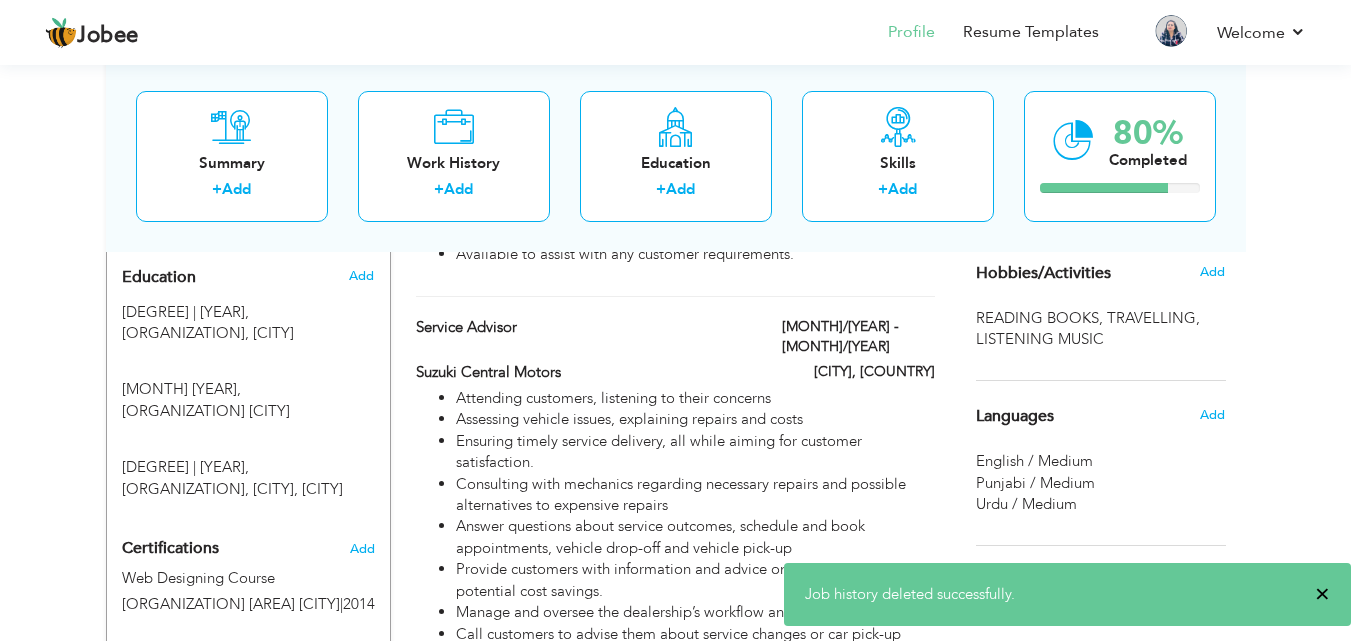 click on "×" at bounding box center (1322, 594) 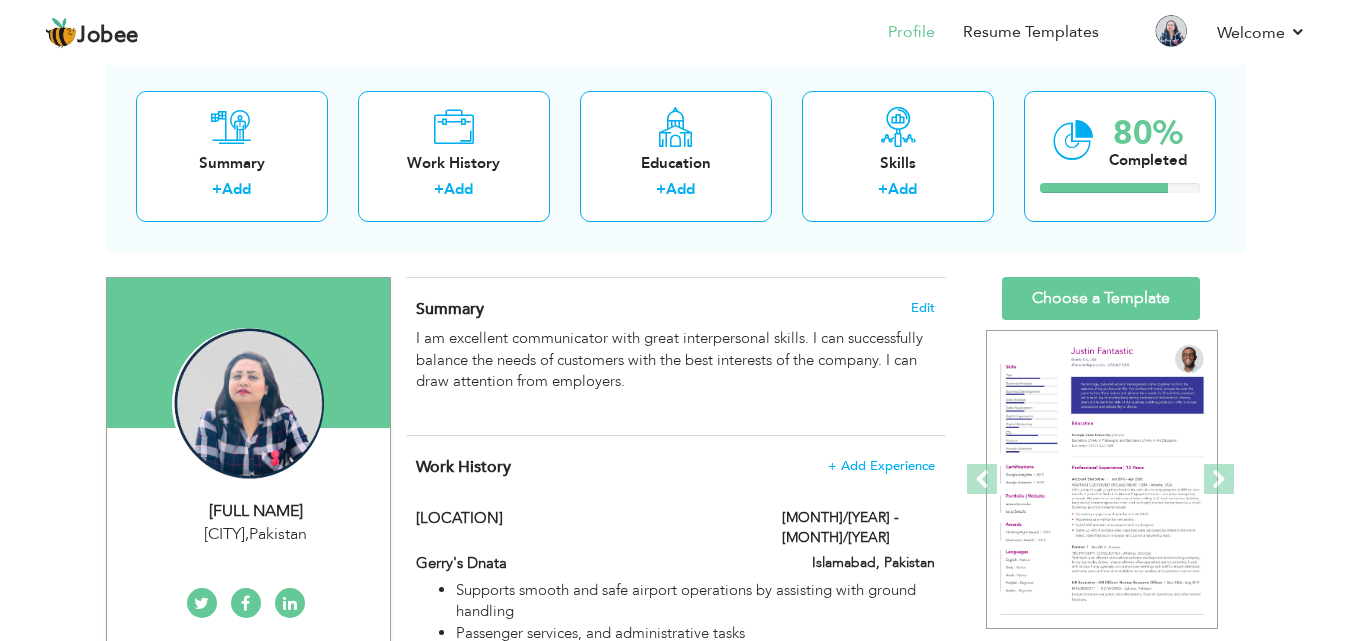 scroll, scrollTop: 0, scrollLeft: 0, axis: both 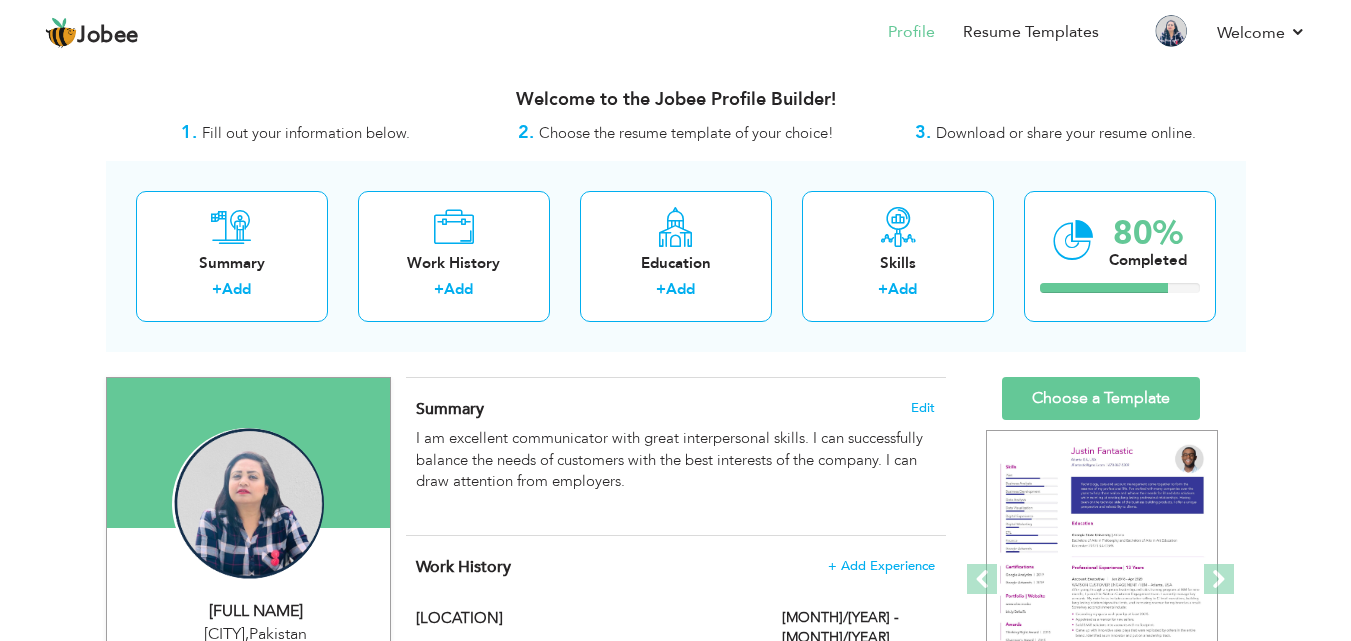 click on "Download or share your resume online." at bounding box center [1066, 133] 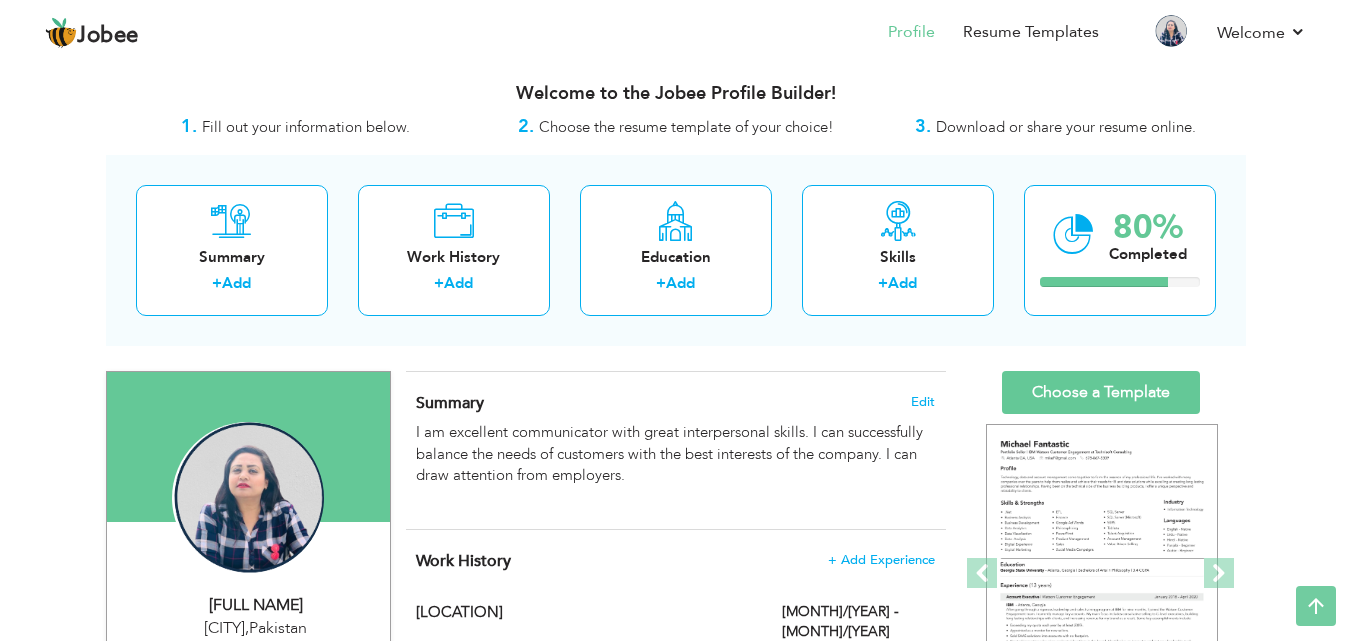 scroll, scrollTop: 0, scrollLeft: 0, axis: both 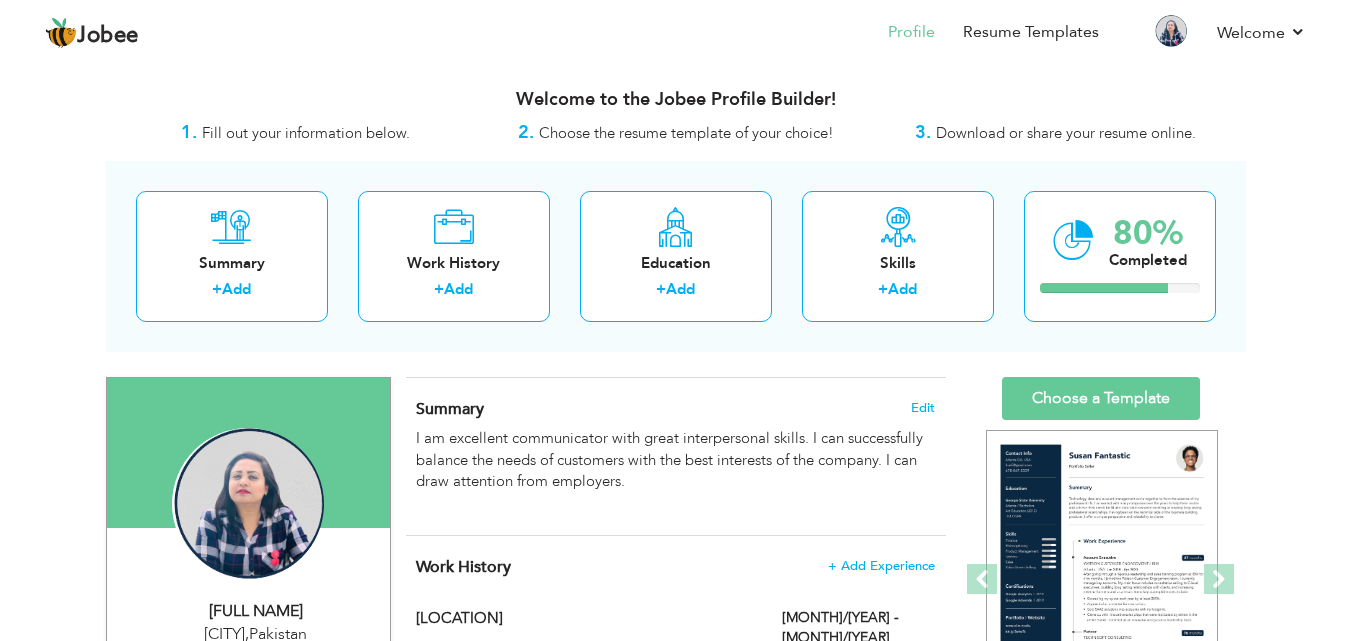 click on "Welcome to the Jobee Profile Builder!" at bounding box center (676, 95) 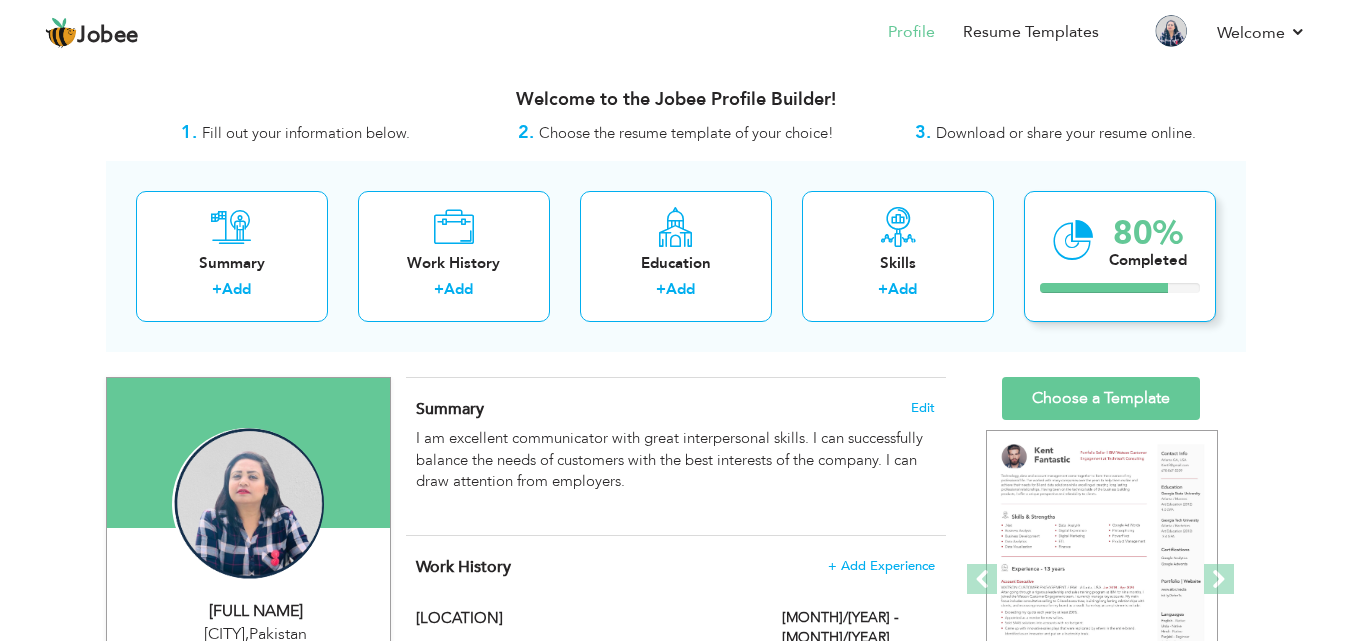 click on "Completed" at bounding box center [1148, 260] 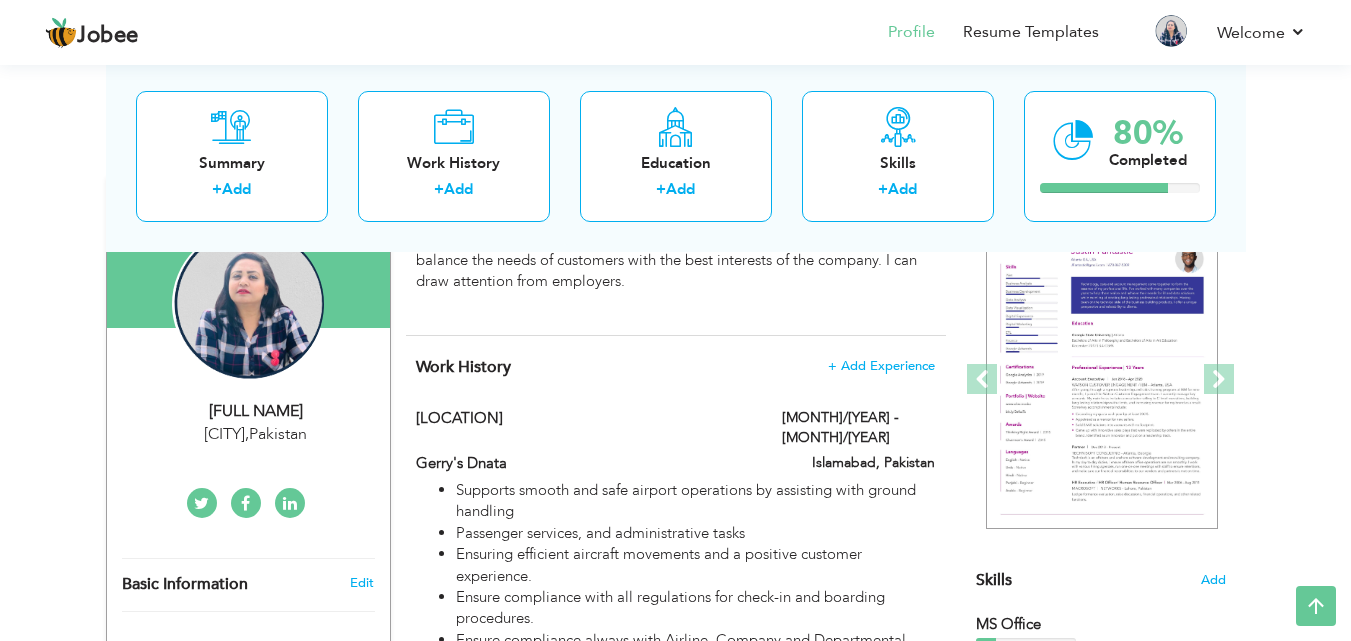 scroll, scrollTop: 300, scrollLeft: 0, axis: vertical 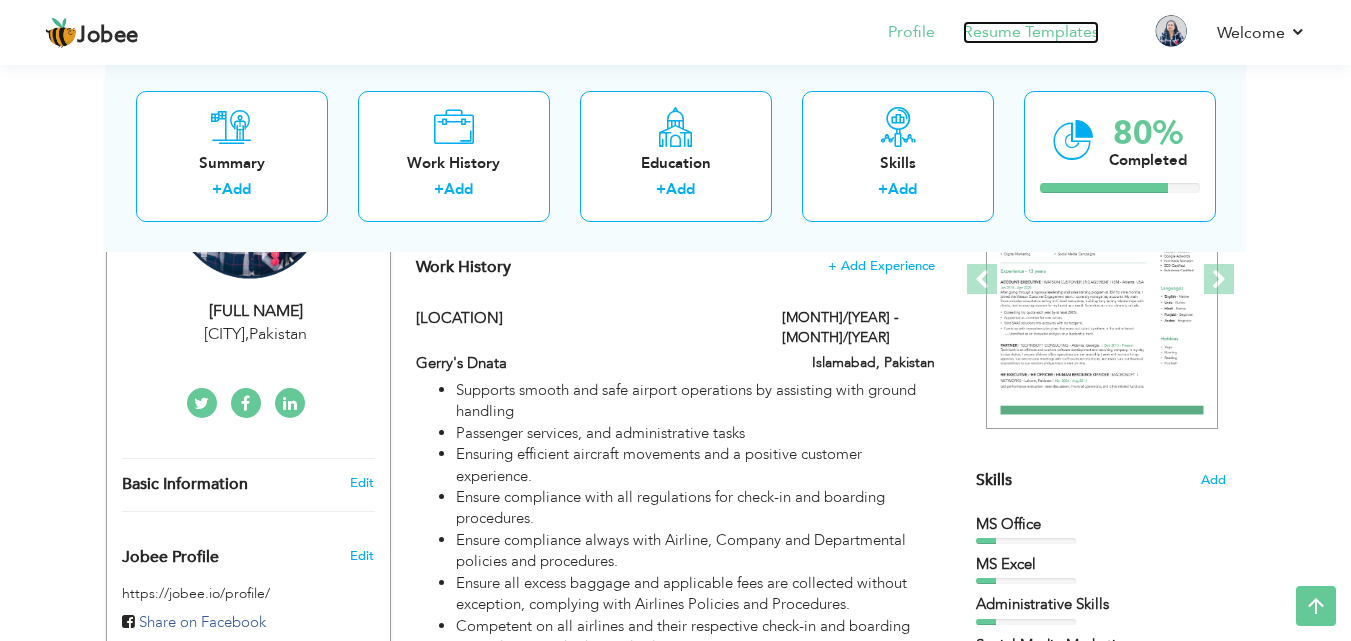 click on "Resume Templates" at bounding box center (1031, 32) 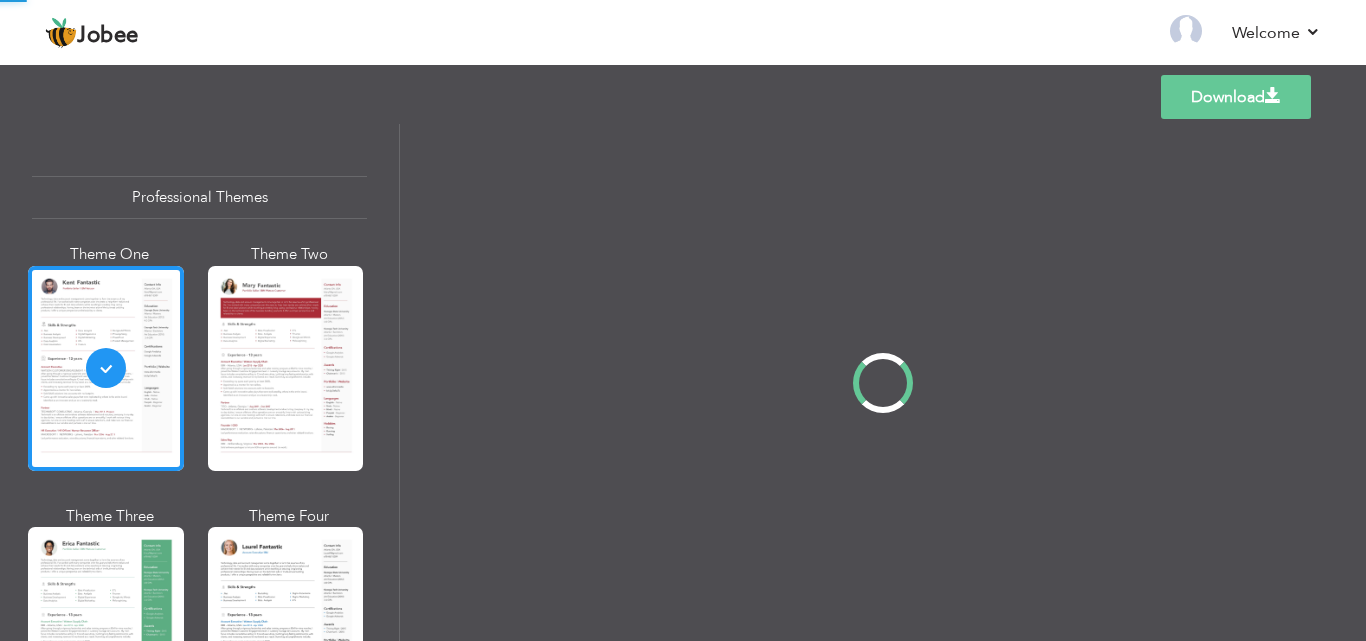 scroll, scrollTop: 0, scrollLeft: 0, axis: both 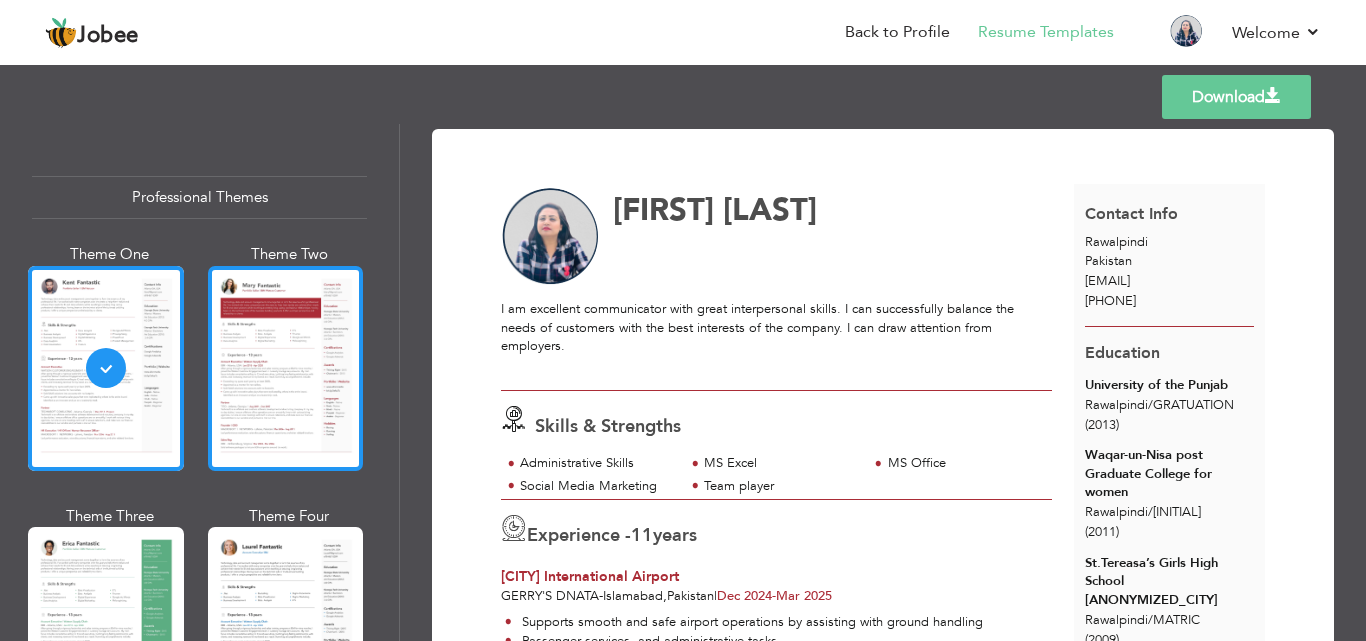 click at bounding box center (286, 368) 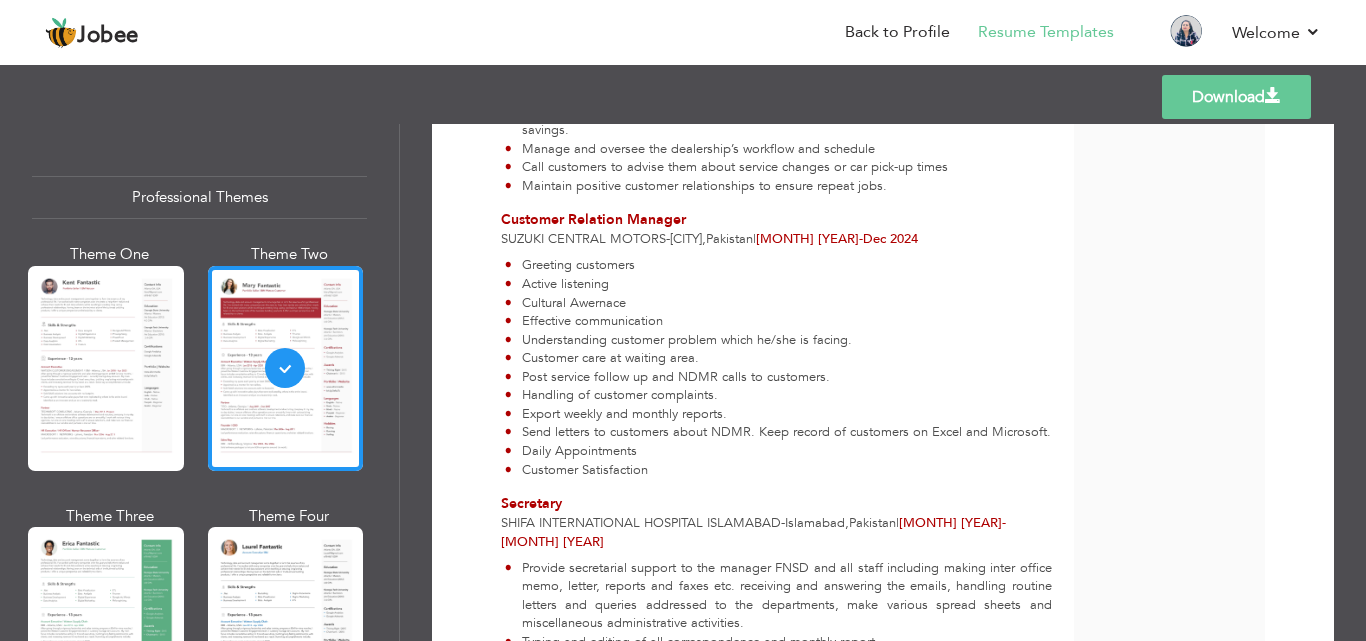 scroll, scrollTop: 1000, scrollLeft: 0, axis: vertical 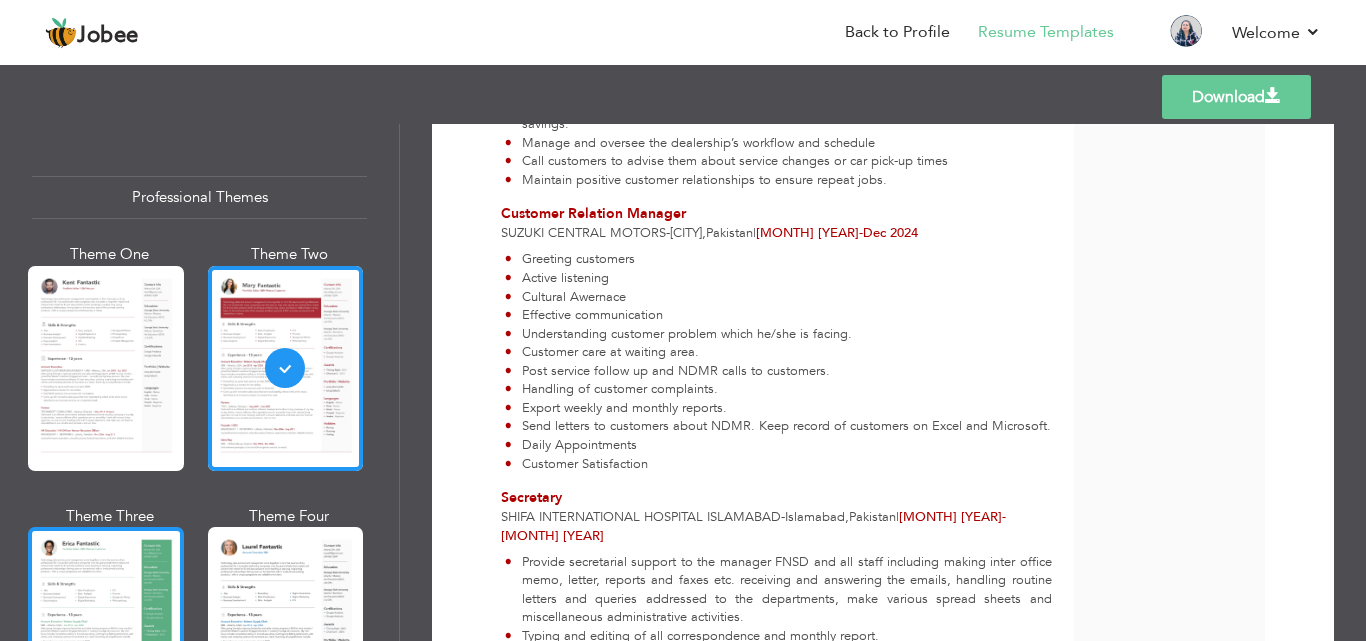 click at bounding box center (106, 629) 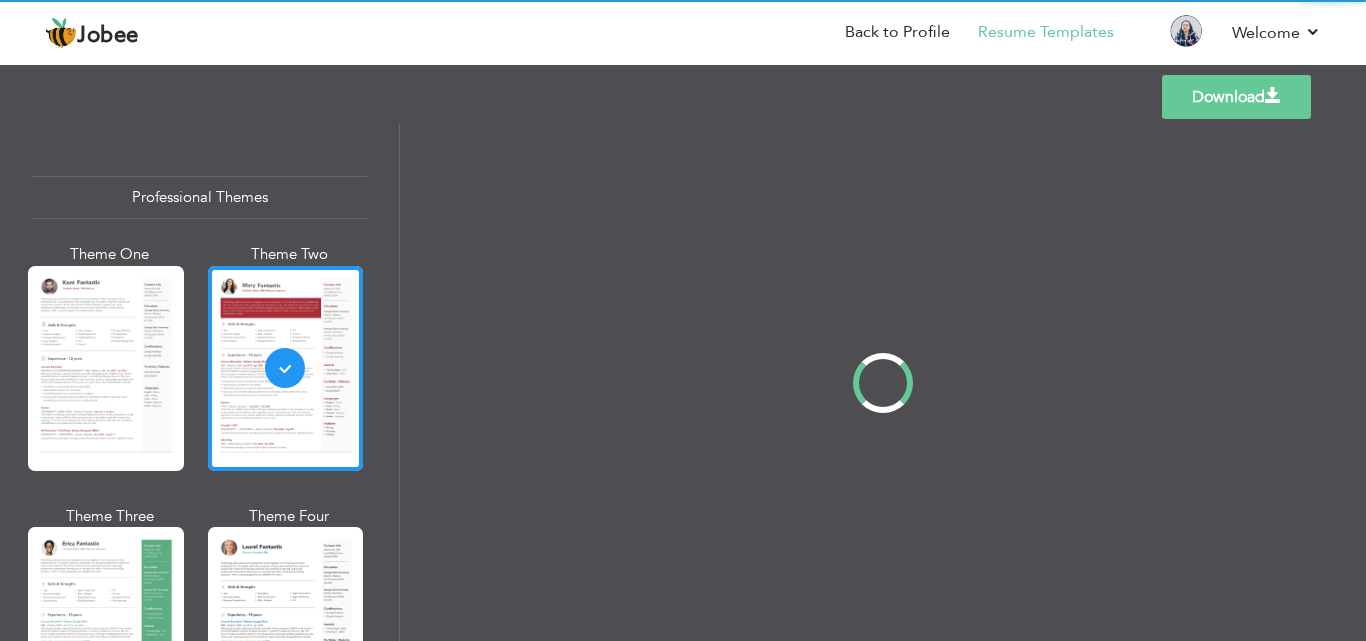 scroll, scrollTop: 0, scrollLeft: 0, axis: both 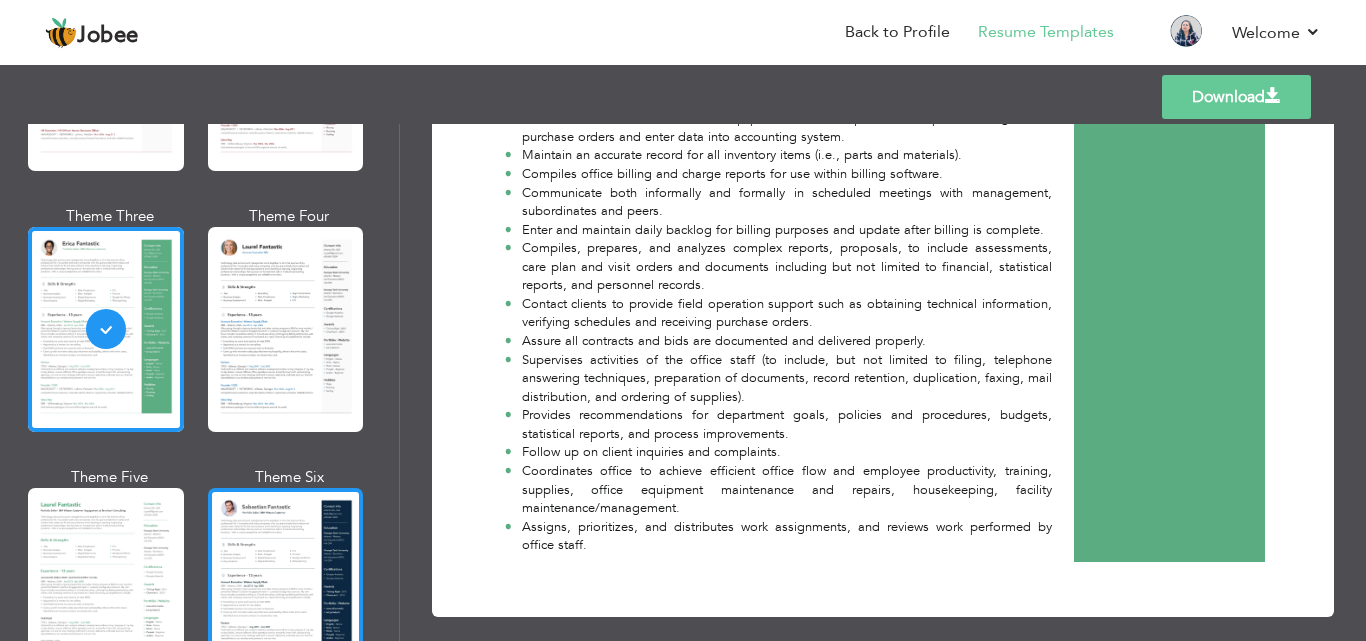 click at bounding box center [286, 590] 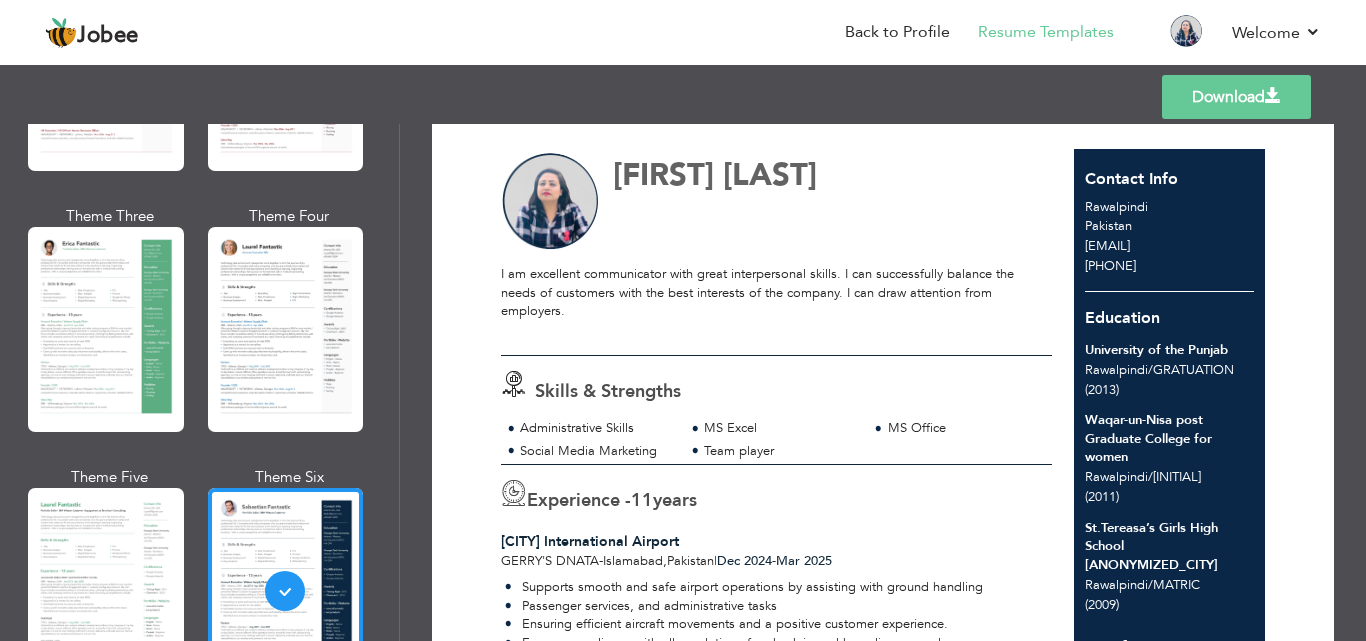 scroll, scrollTop: 0, scrollLeft: 0, axis: both 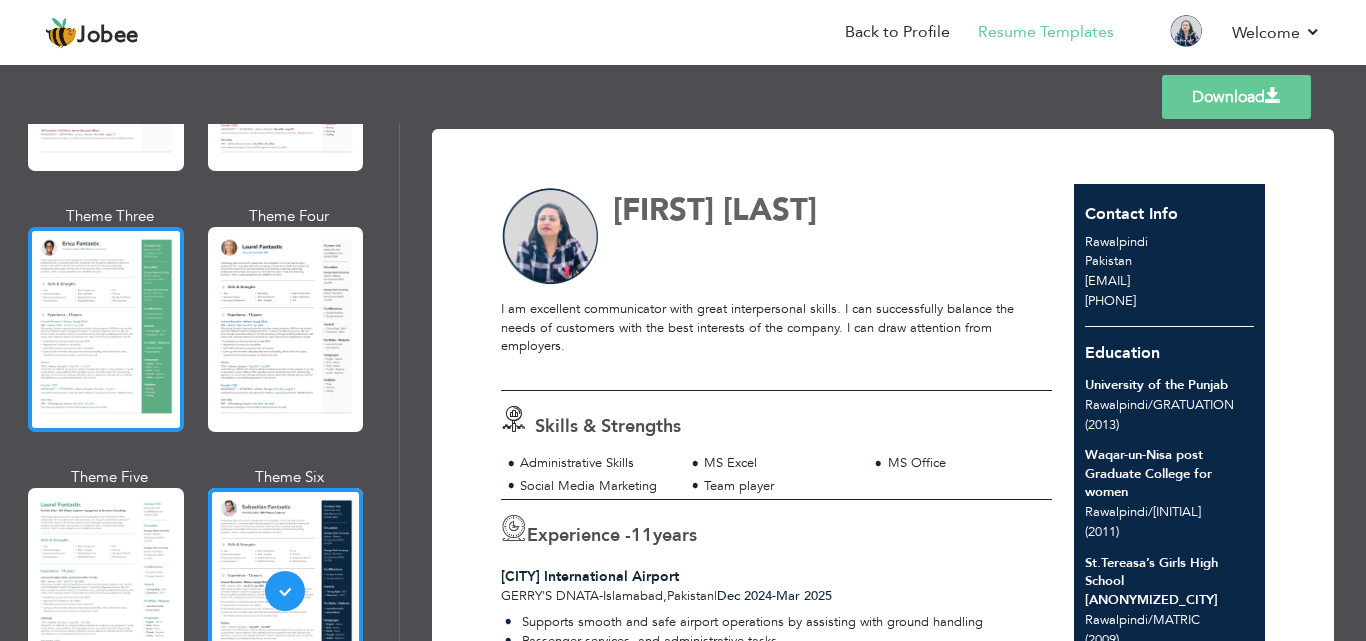click at bounding box center [106, 329] 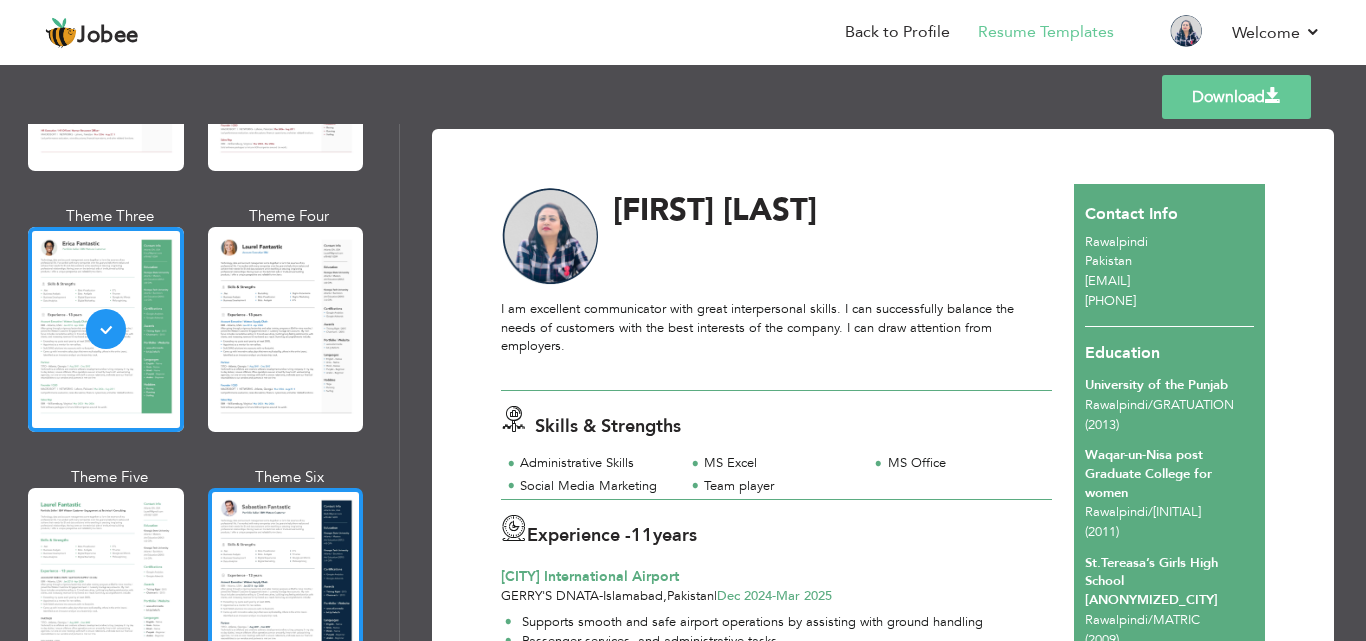 click at bounding box center (286, 590) 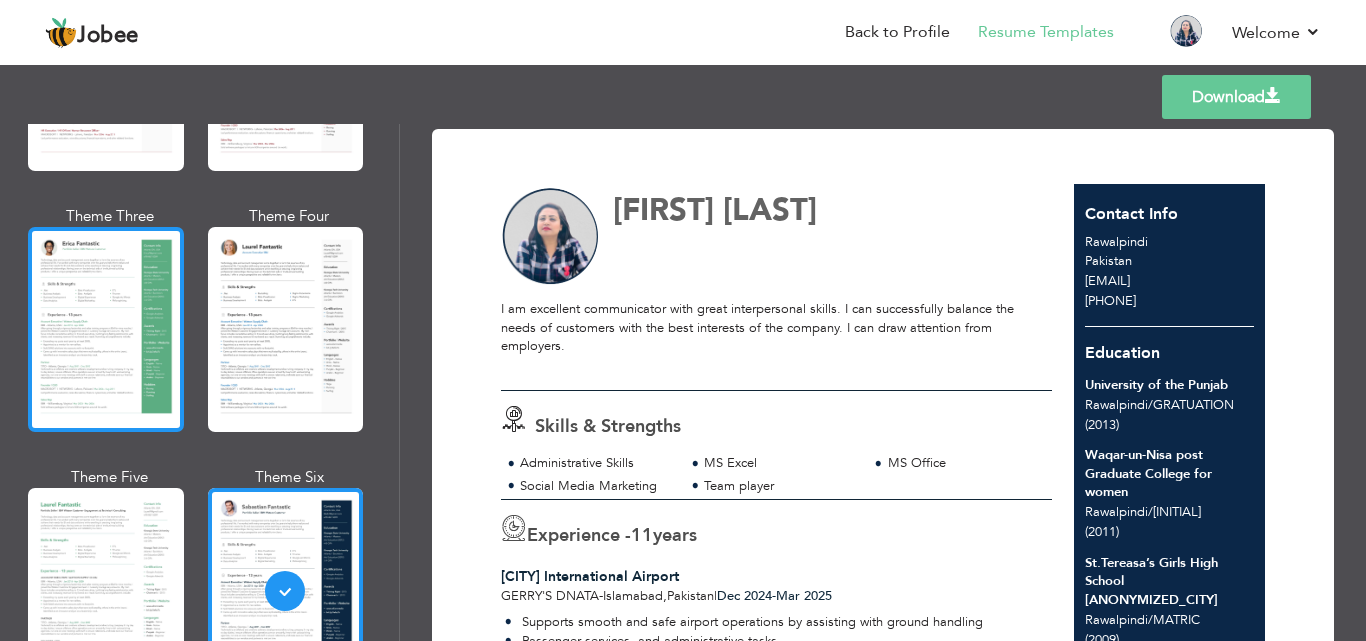 click at bounding box center [106, 329] 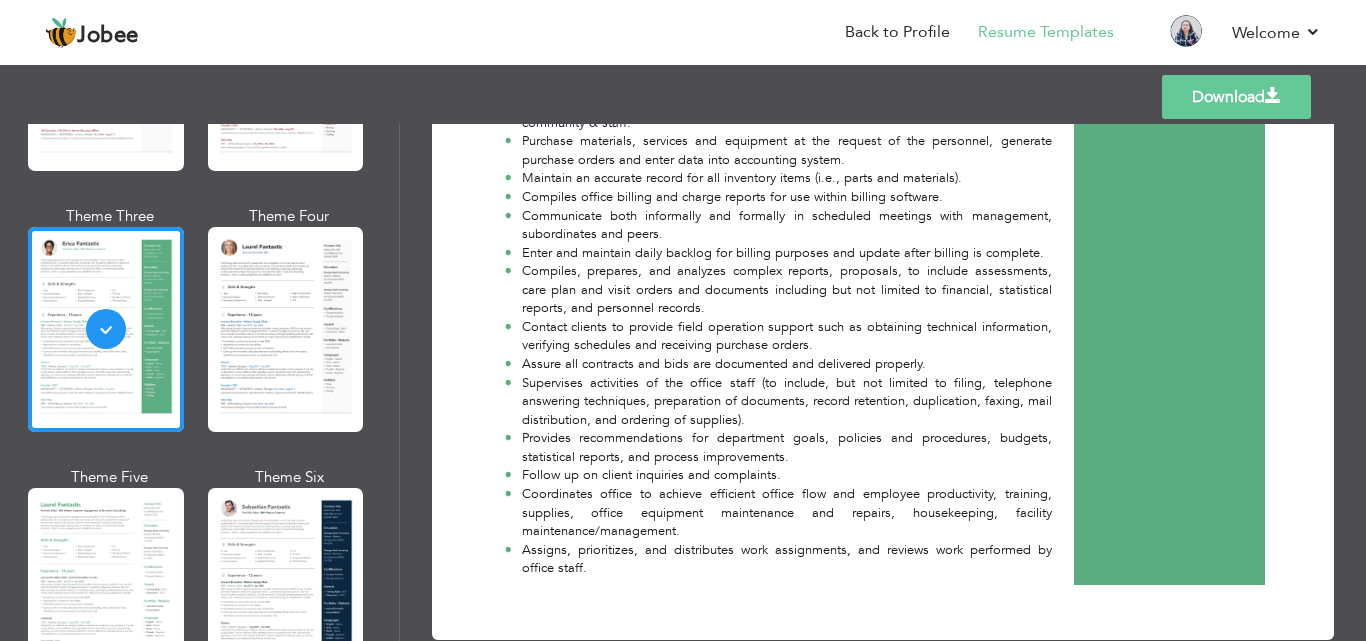 scroll, scrollTop: 1799, scrollLeft: 0, axis: vertical 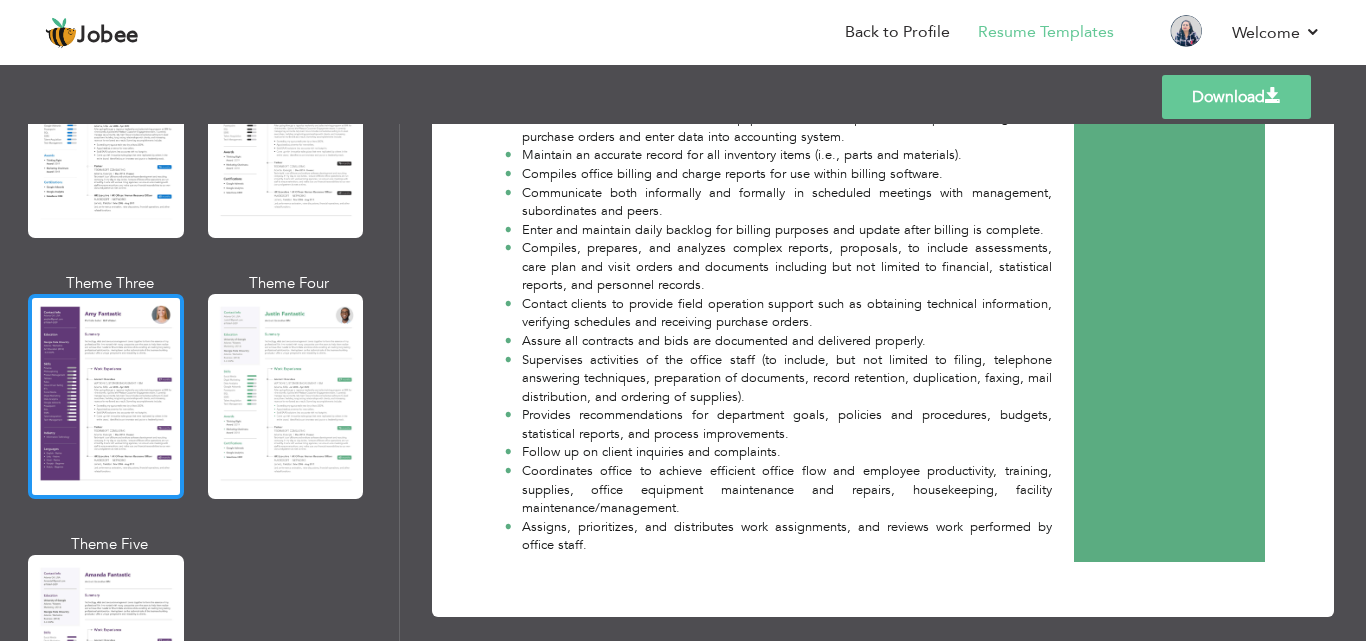 click at bounding box center (106, 396) 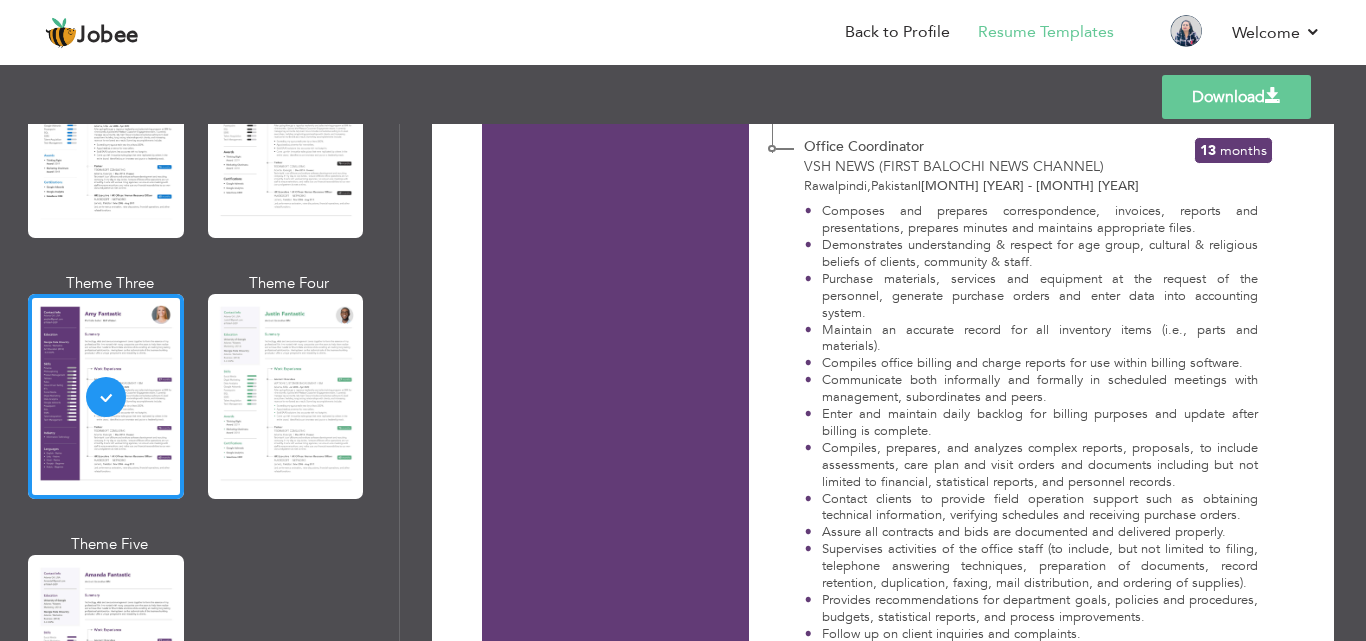 scroll, scrollTop: 1841, scrollLeft: 0, axis: vertical 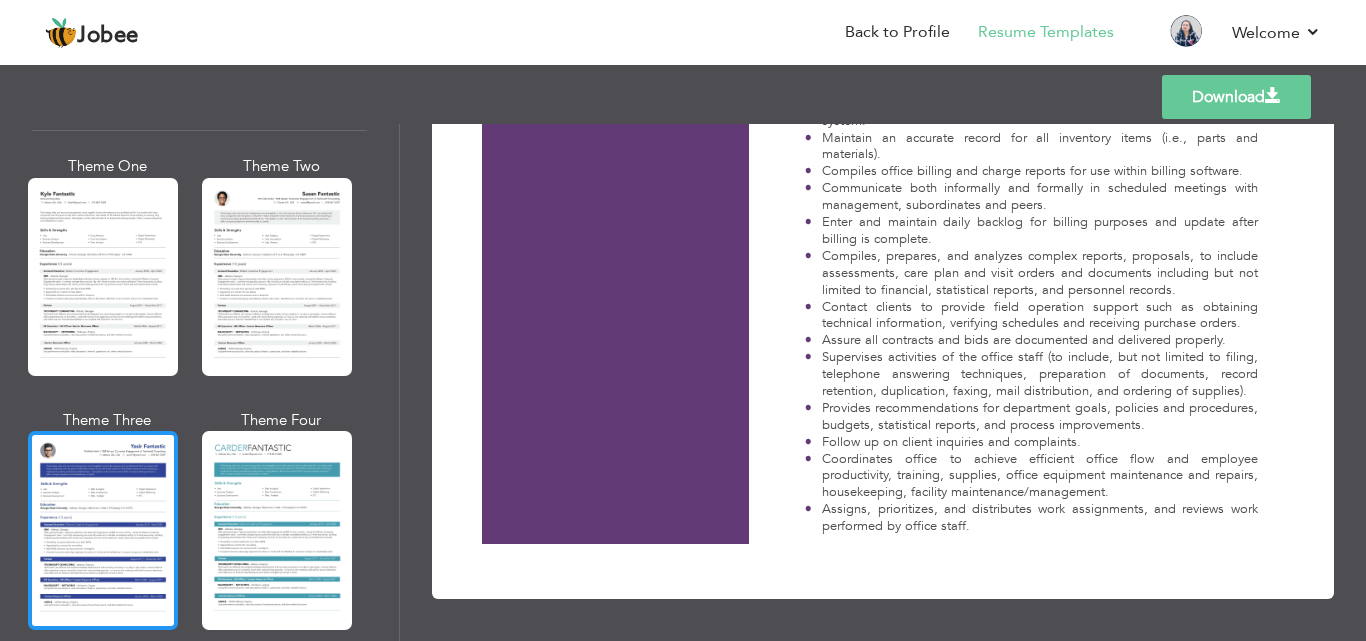 click at bounding box center [103, 530] 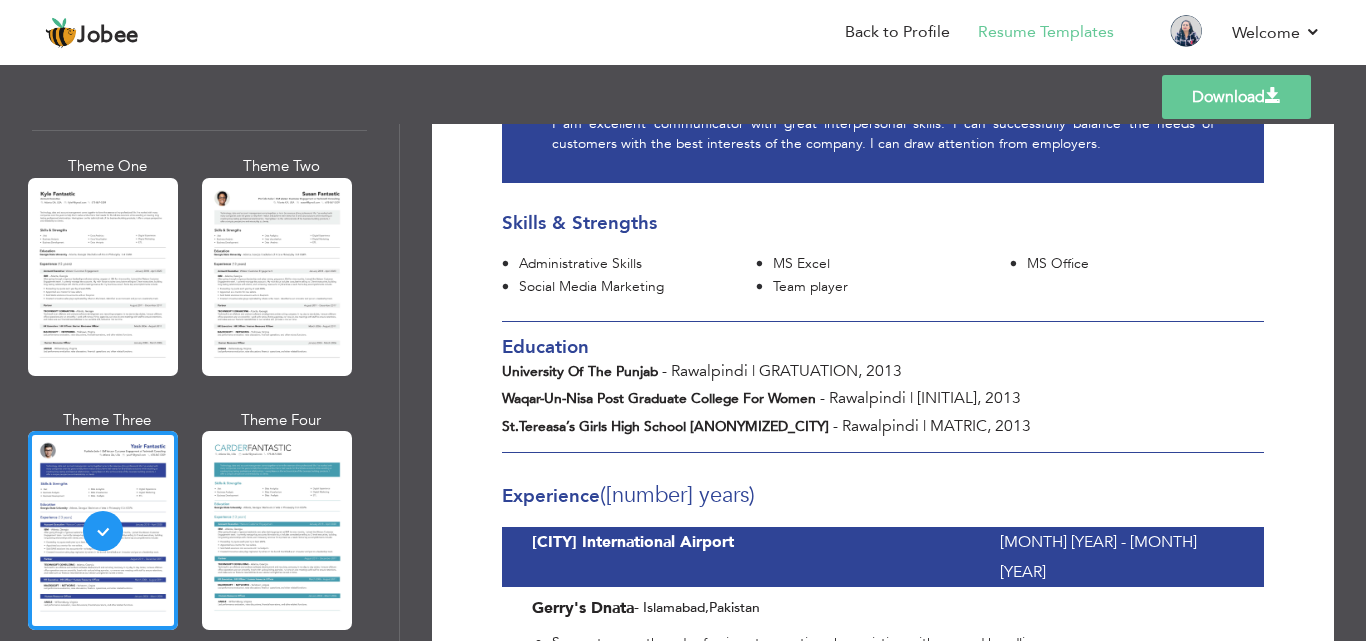 scroll, scrollTop: 600, scrollLeft: 0, axis: vertical 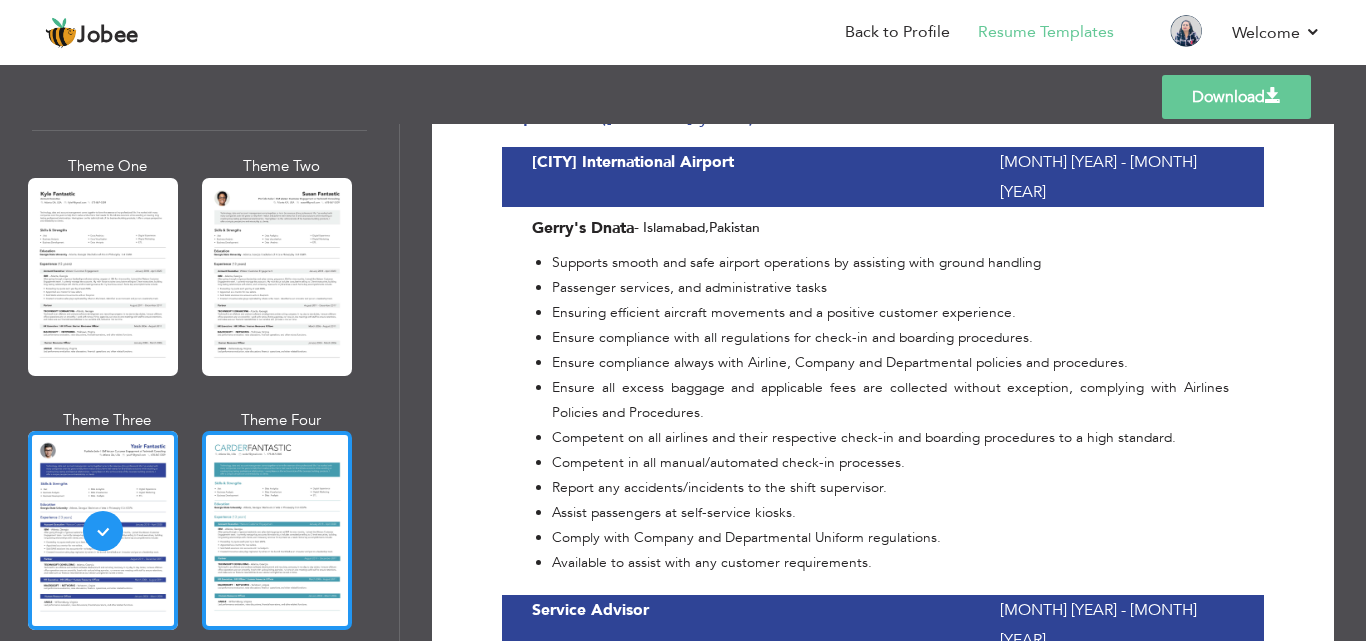 click at bounding box center [277, 530] 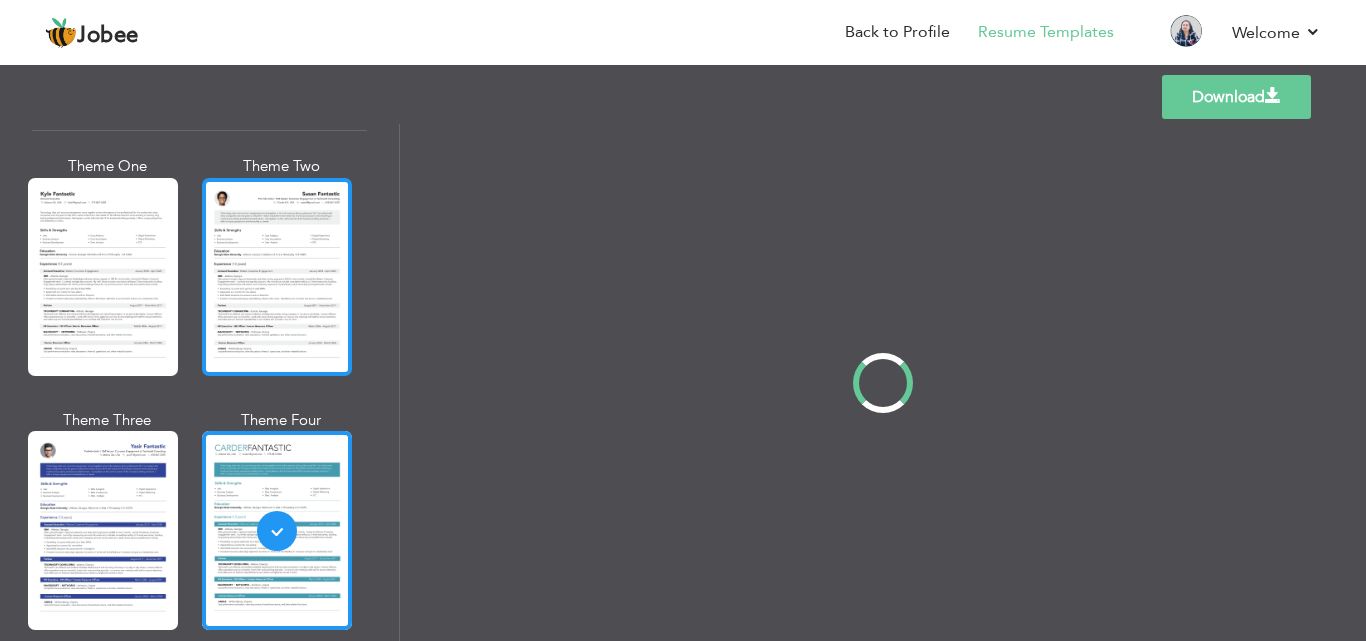 scroll, scrollTop: 0, scrollLeft: 0, axis: both 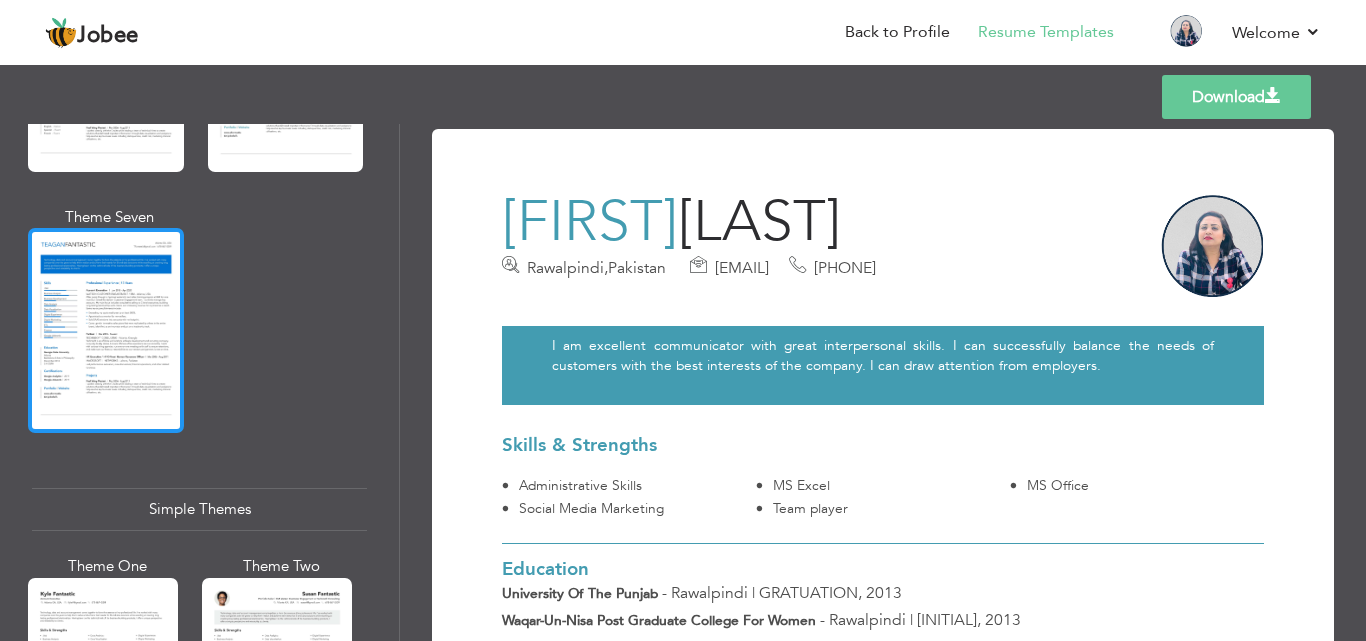 click at bounding box center (106, 330) 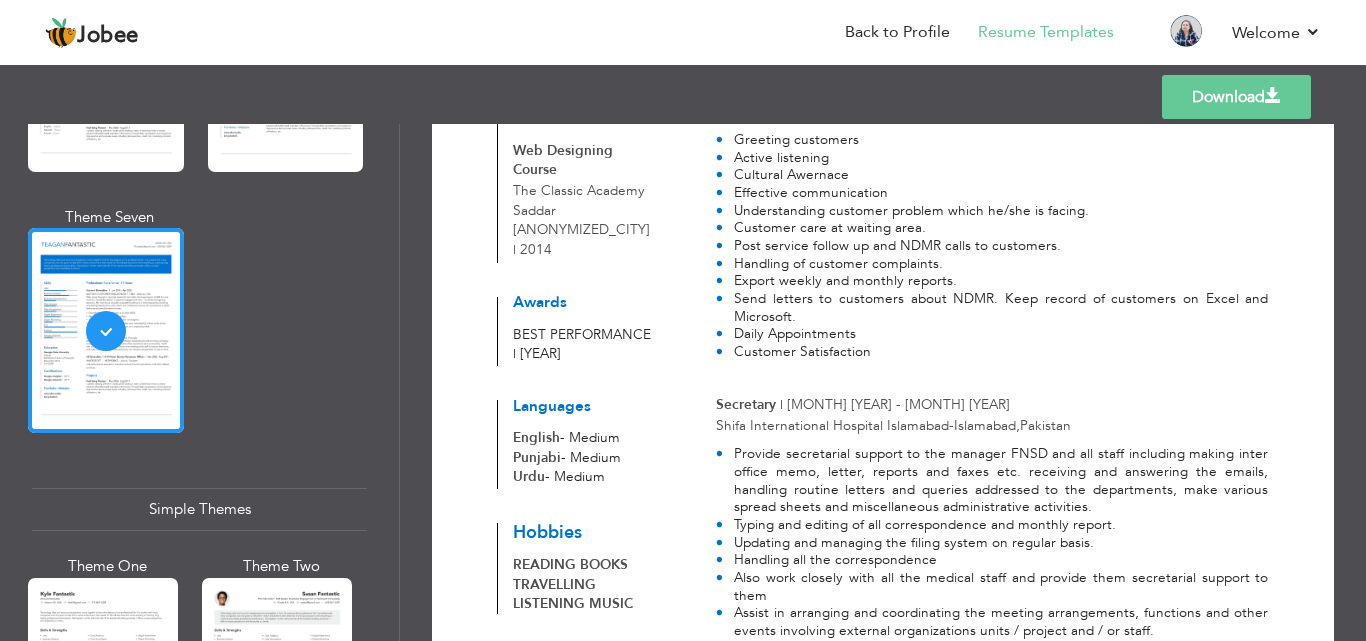 scroll, scrollTop: 700, scrollLeft: 0, axis: vertical 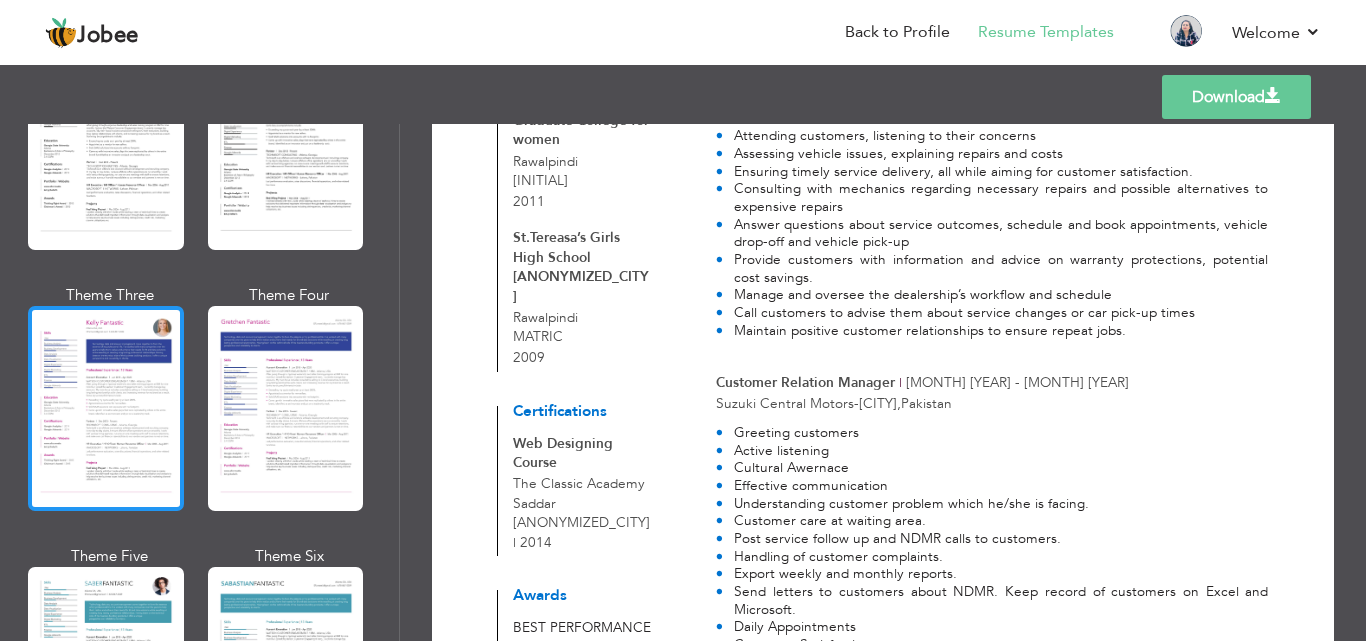 click at bounding box center (106, 408) 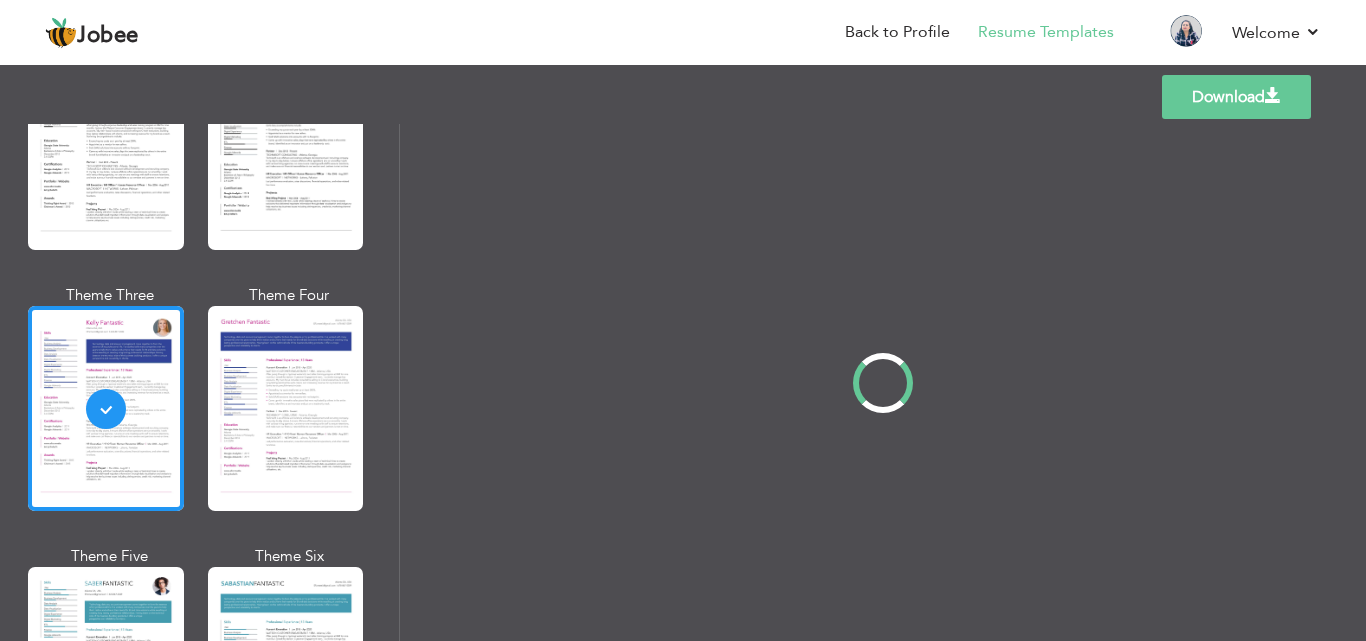 scroll, scrollTop: 0, scrollLeft: 0, axis: both 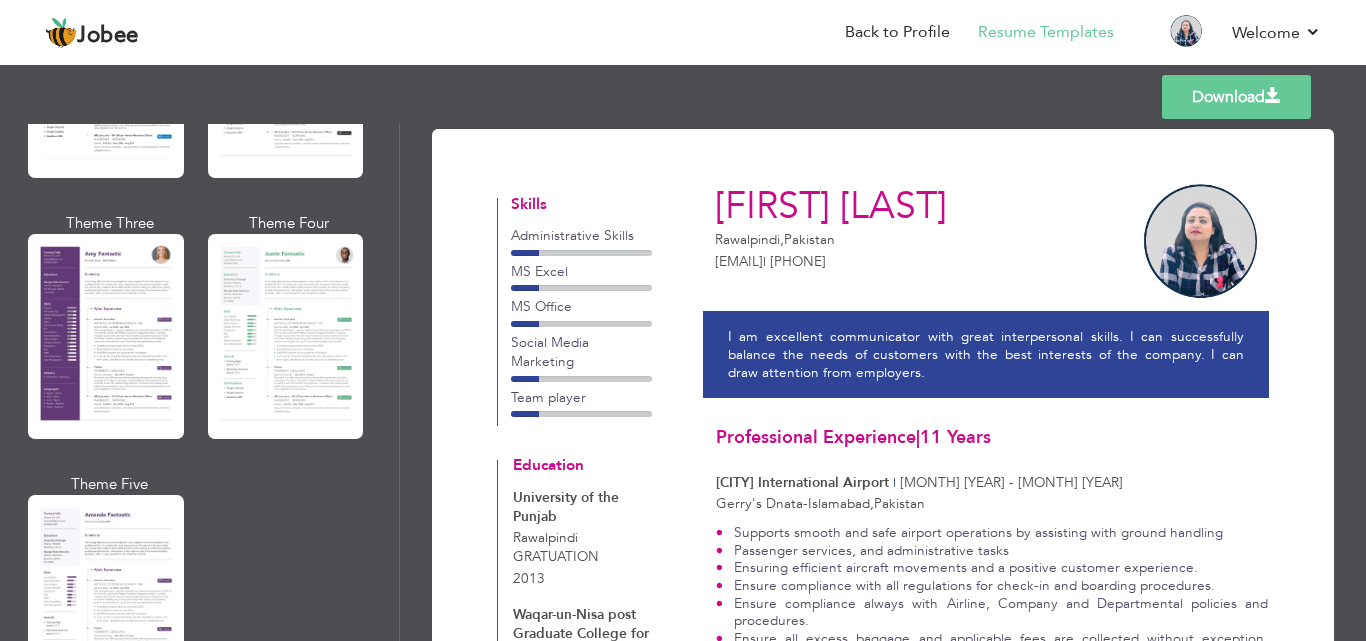 click at bounding box center (106, 336) 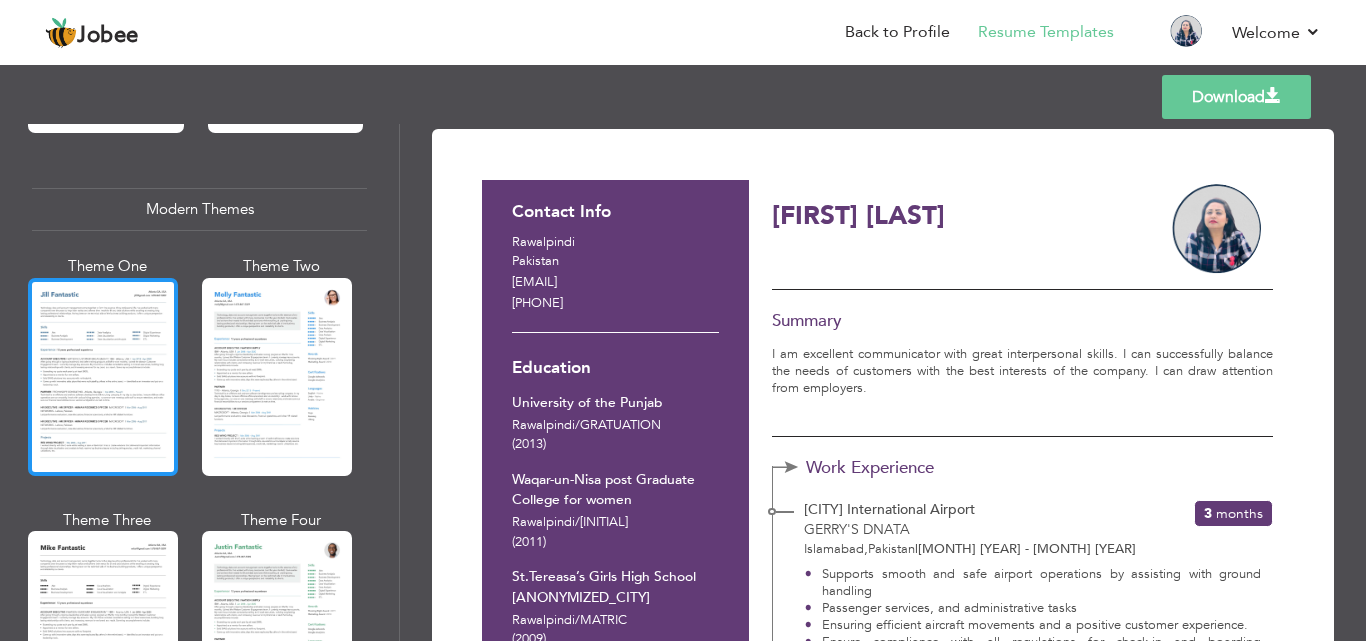 scroll, scrollTop: 1160, scrollLeft: 0, axis: vertical 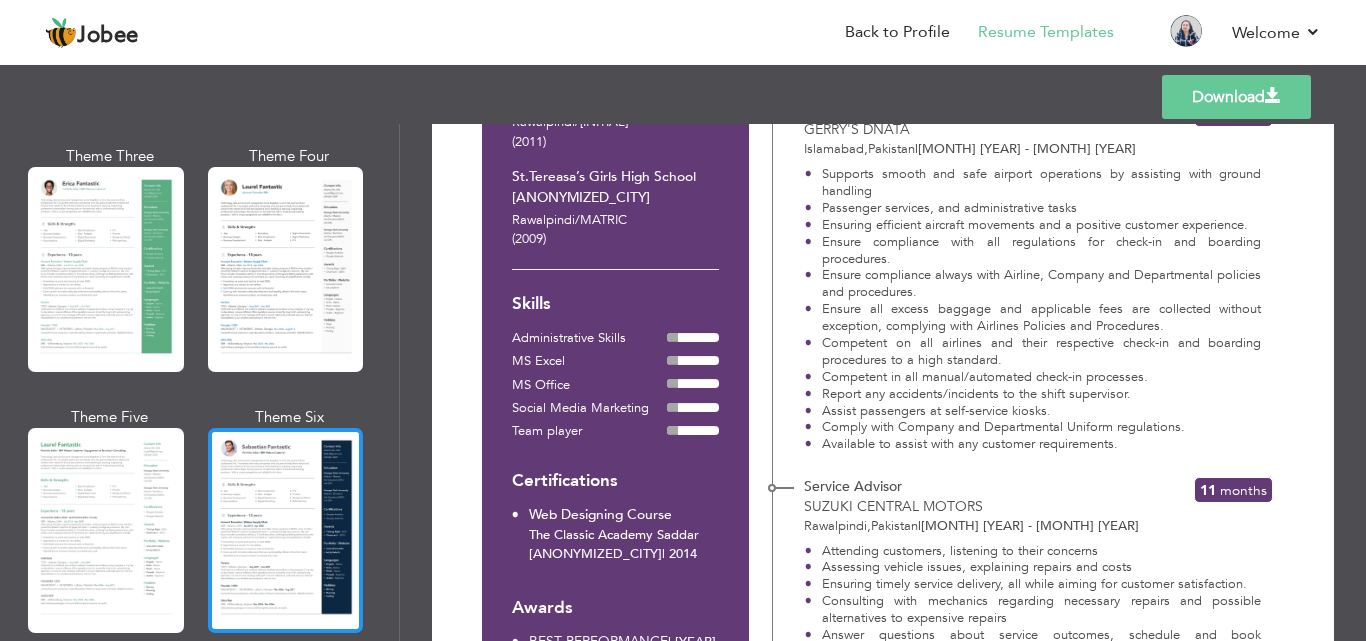 click at bounding box center [286, 530] 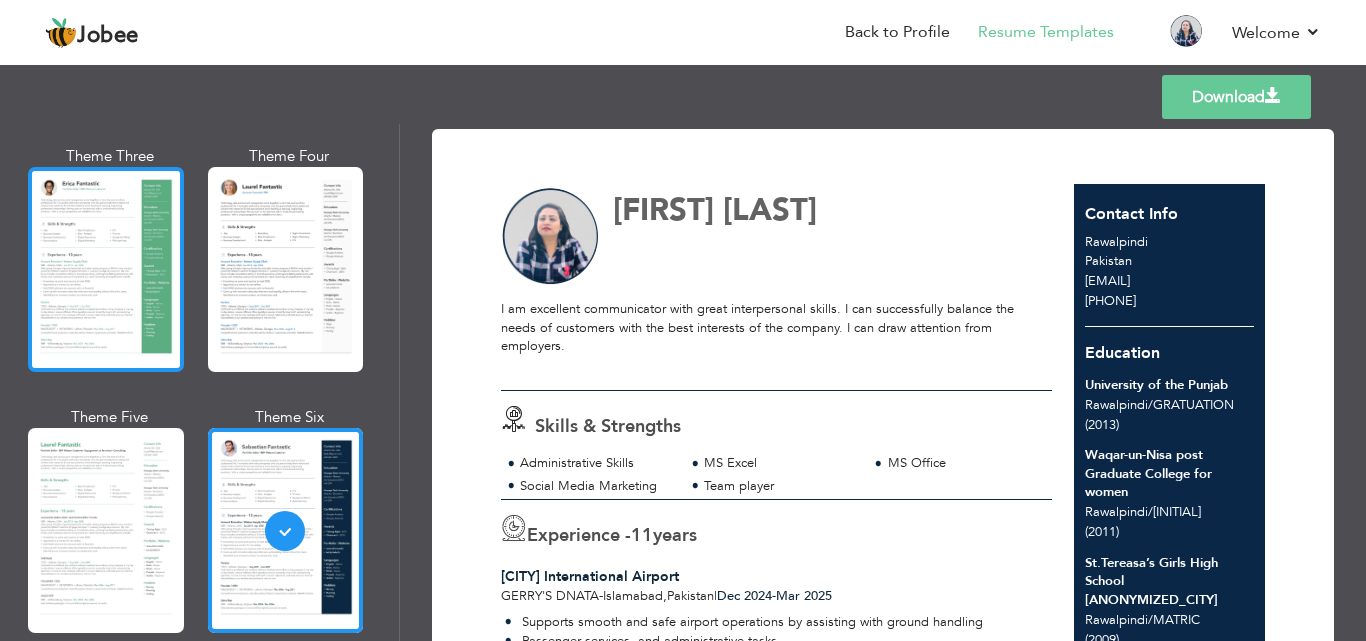 click at bounding box center (106, 269) 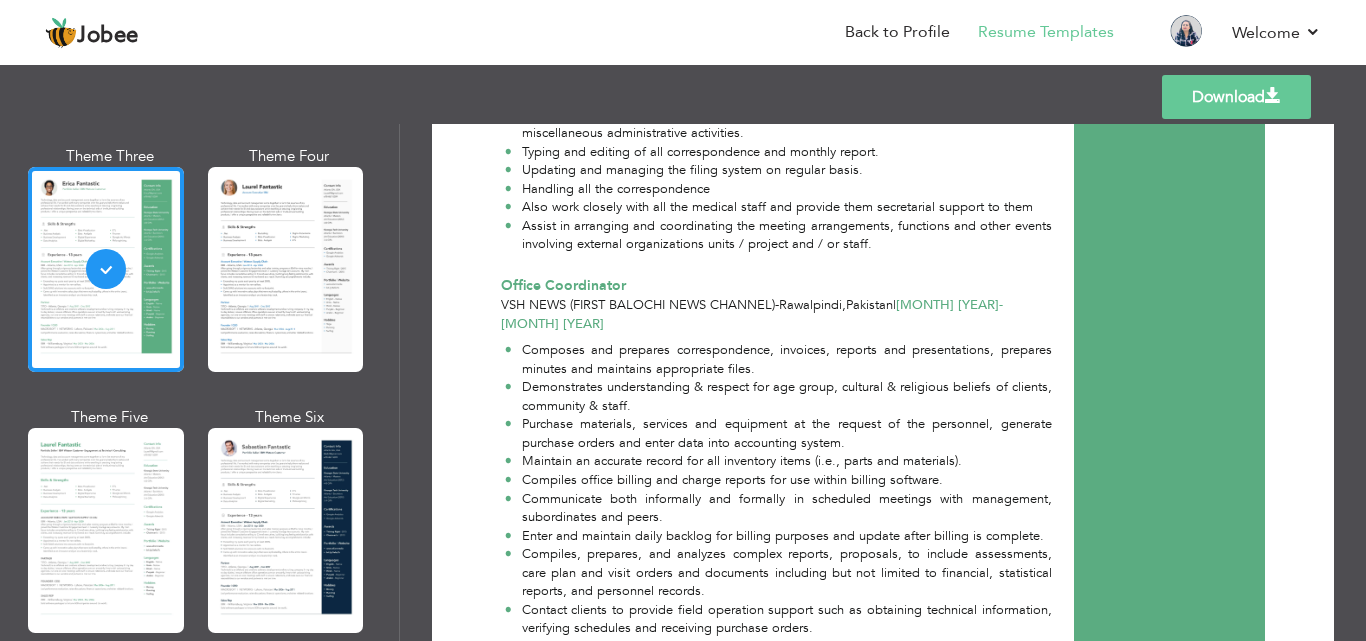 scroll, scrollTop: 1799, scrollLeft: 0, axis: vertical 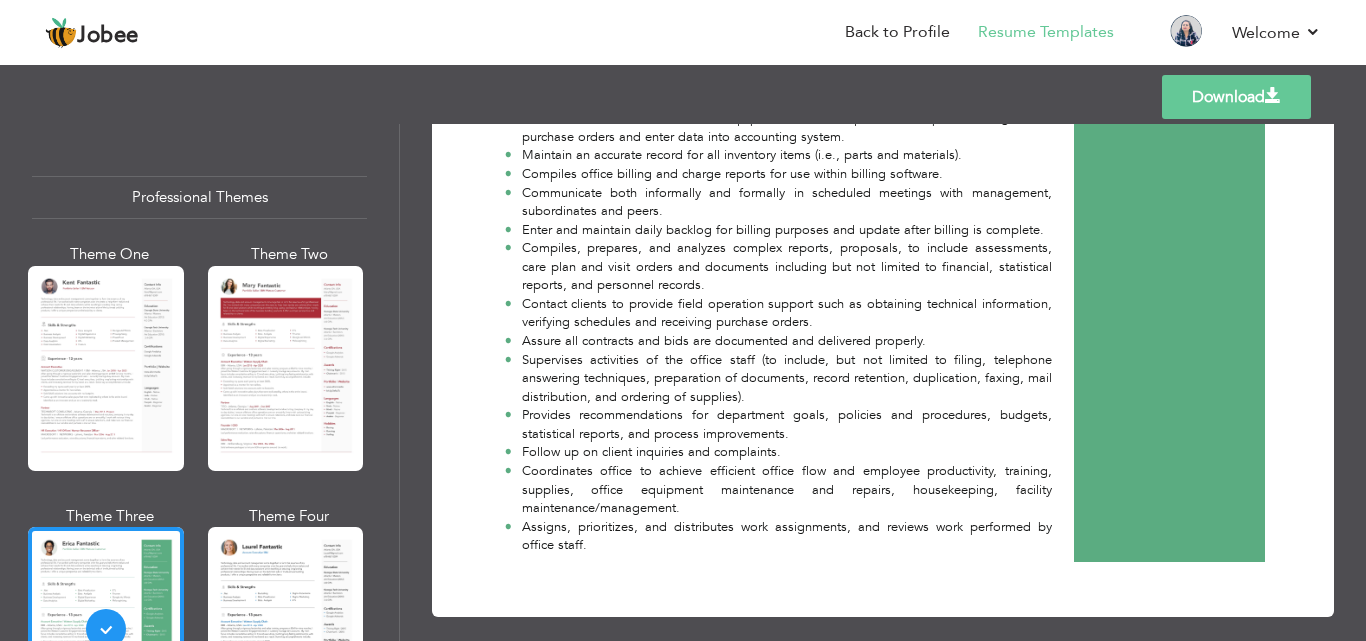 click on "Templates
Download" at bounding box center (683, 97) 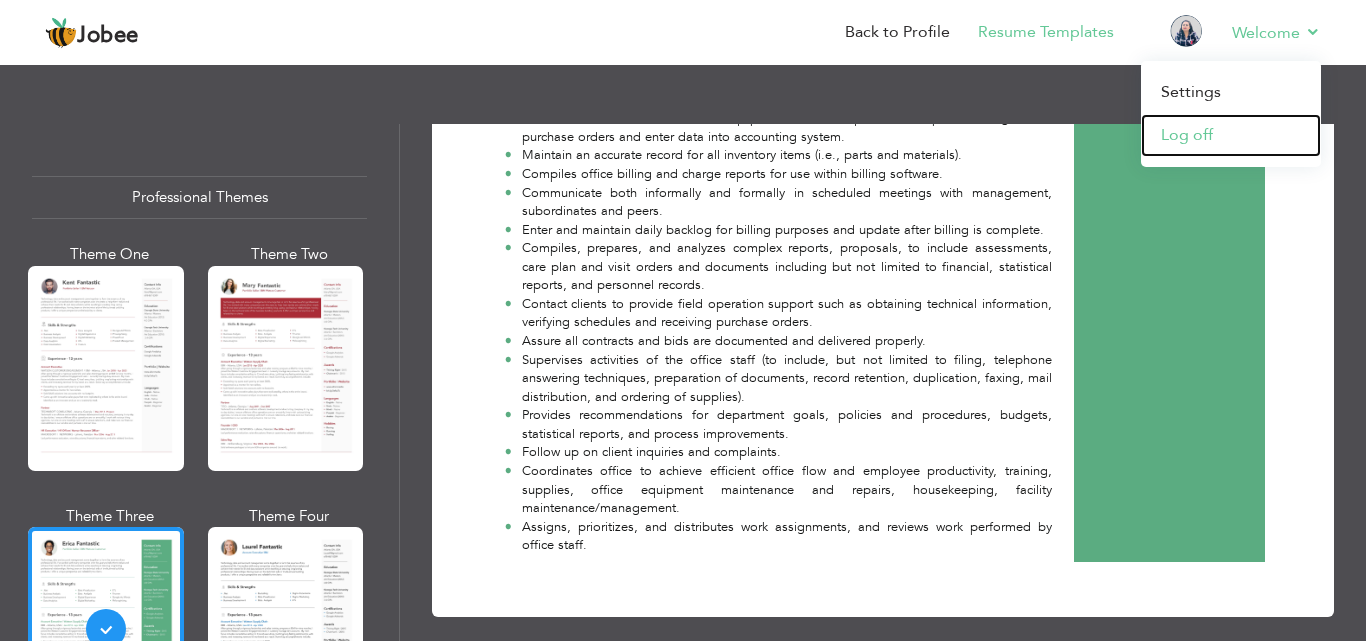click on "Log off" at bounding box center (1231, 135) 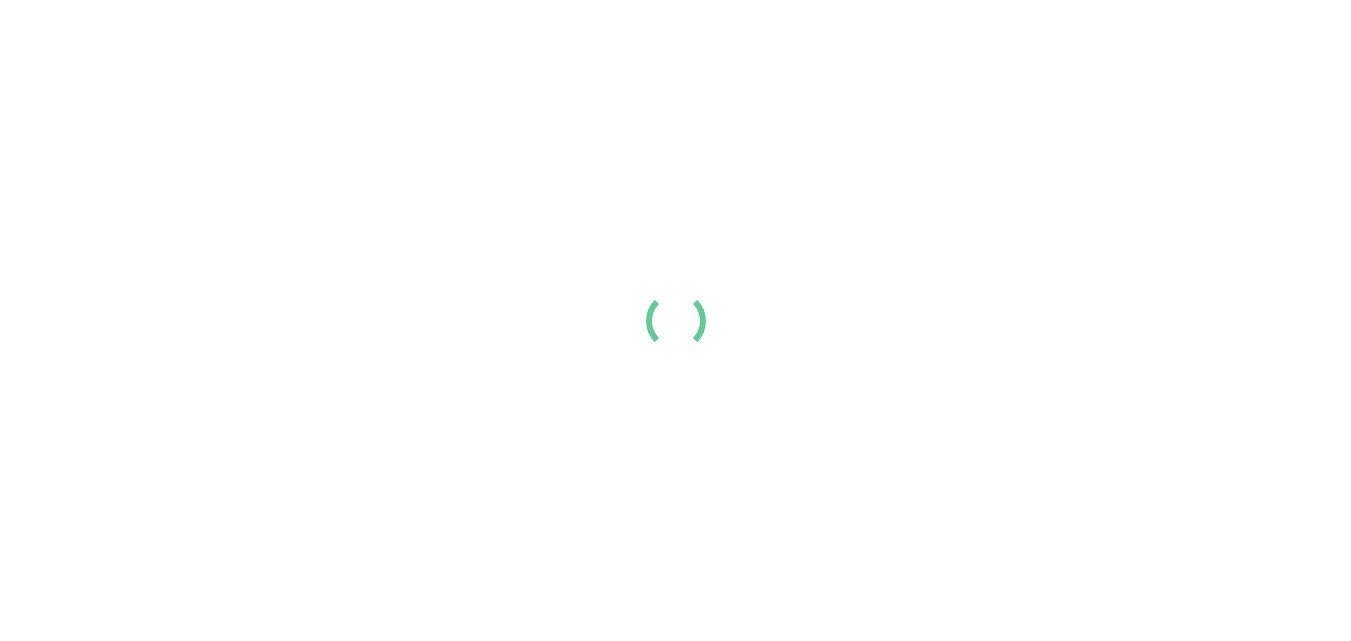 scroll, scrollTop: 0, scrollLeft: 0, axis: both 